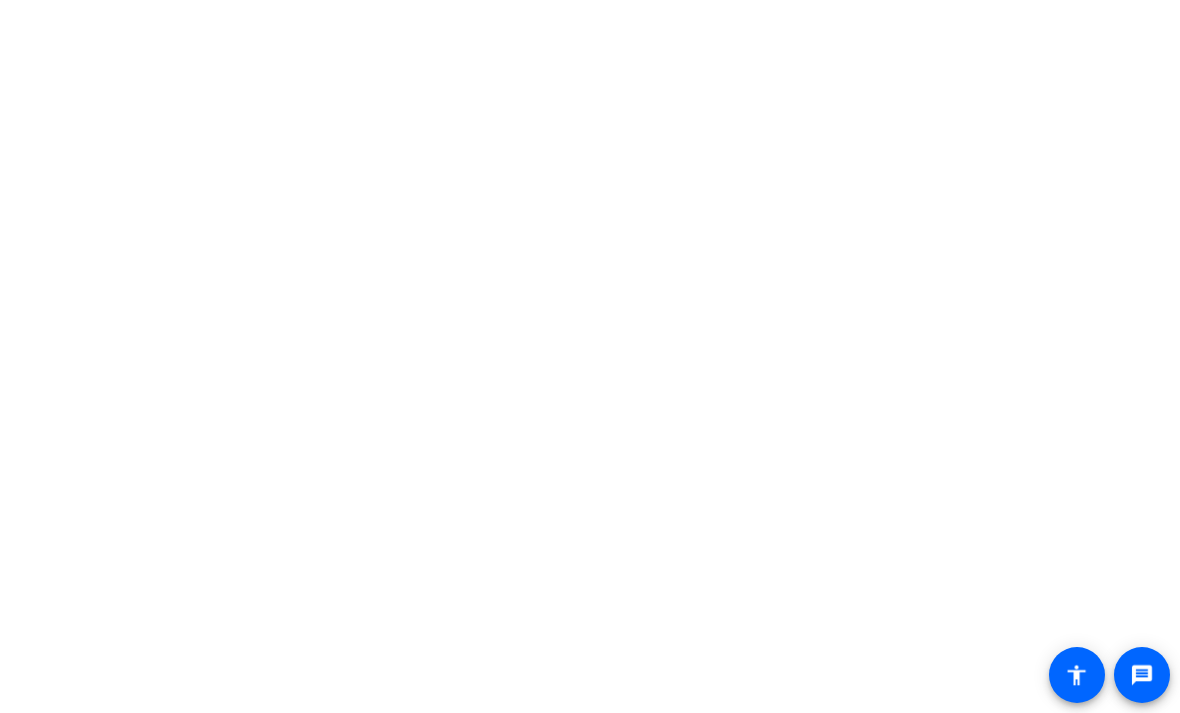 scroll, scrollTop: 0, scrollLeft: 0, axis: both 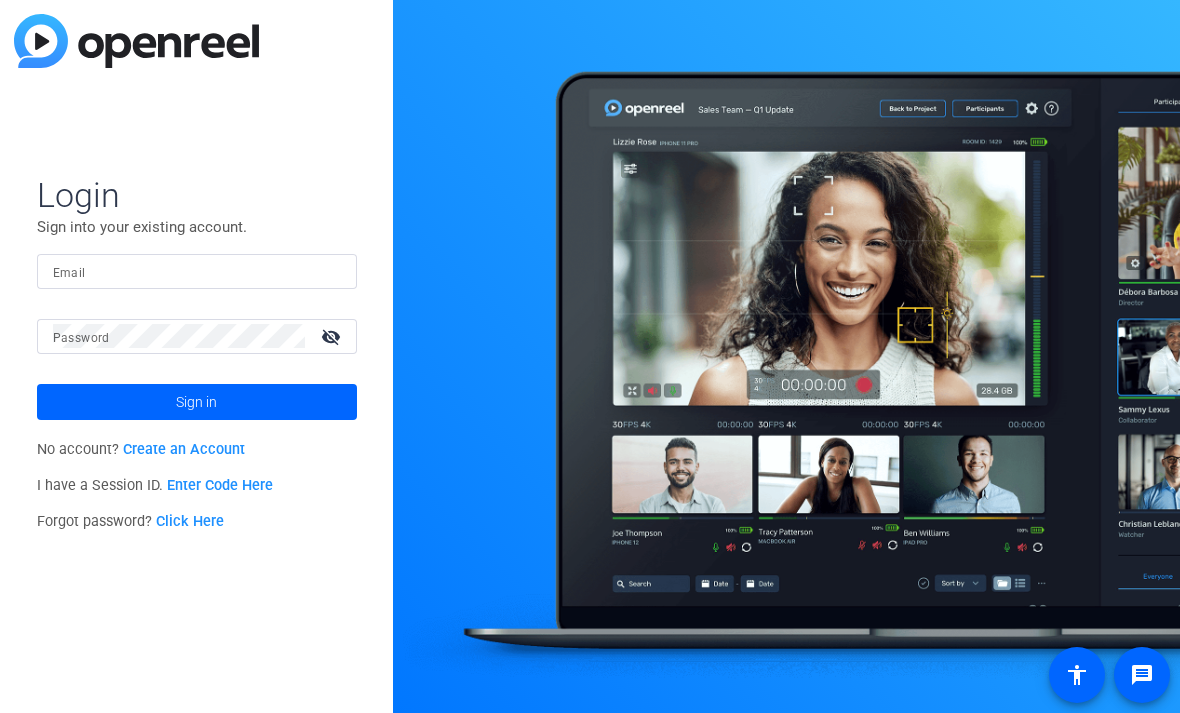 click 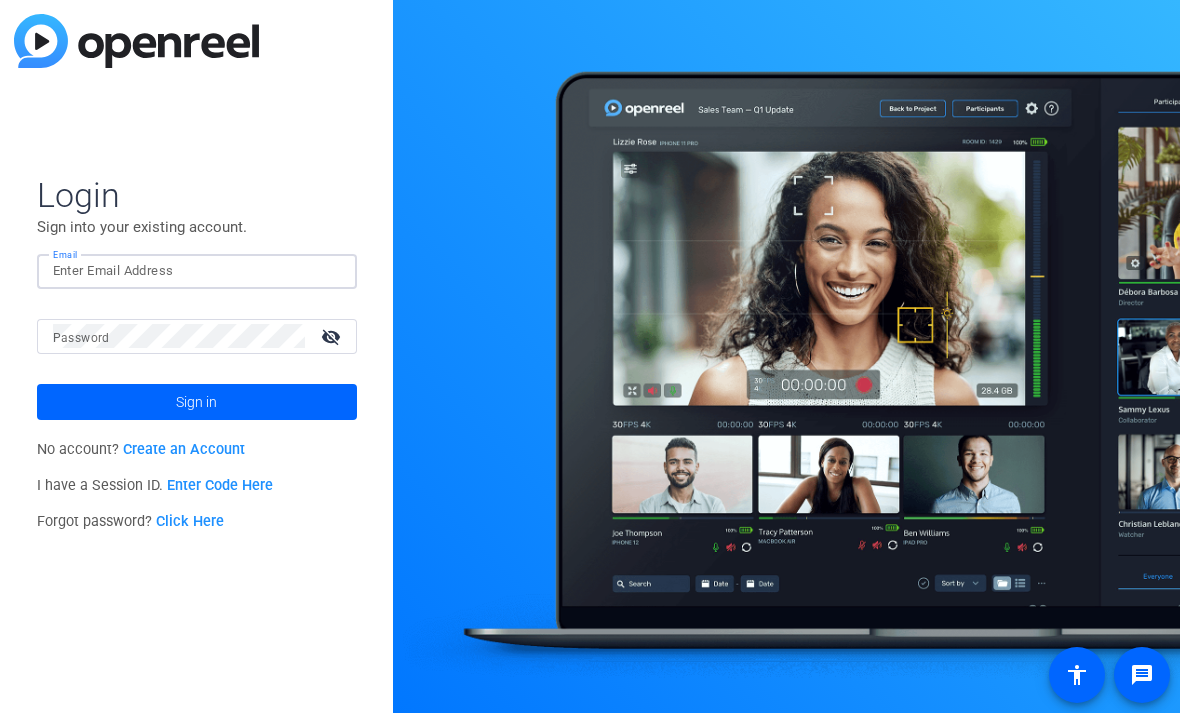 click on "Login Sign into your existing account. Email Password visibility_off Sign in No account?  Create an Account I have a Session ID.  Enter Code Here Forgot password?  Click Here" 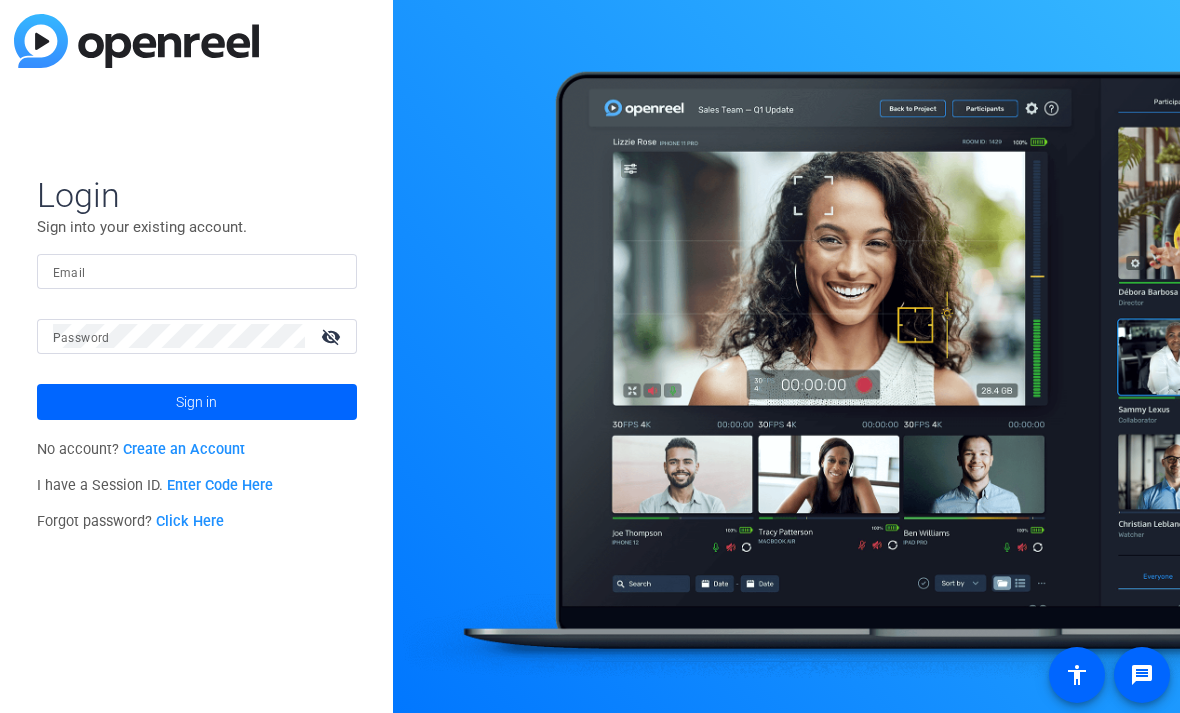 click 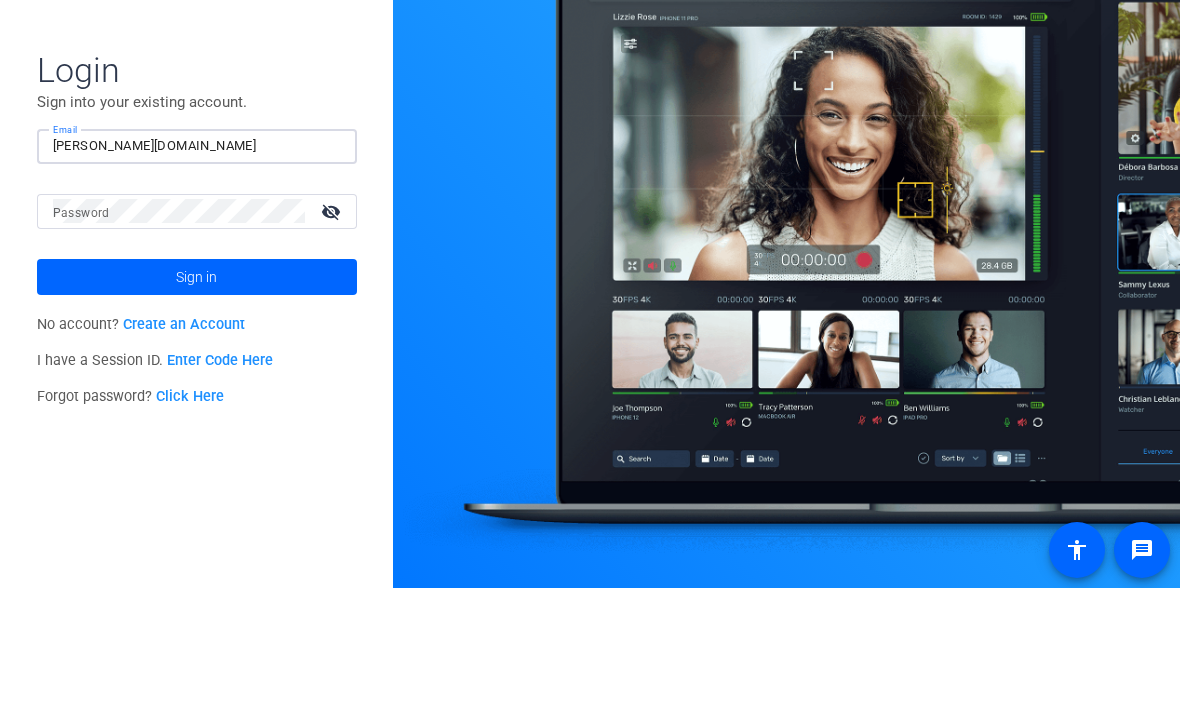 type on "[DOMAIN_NAME]" 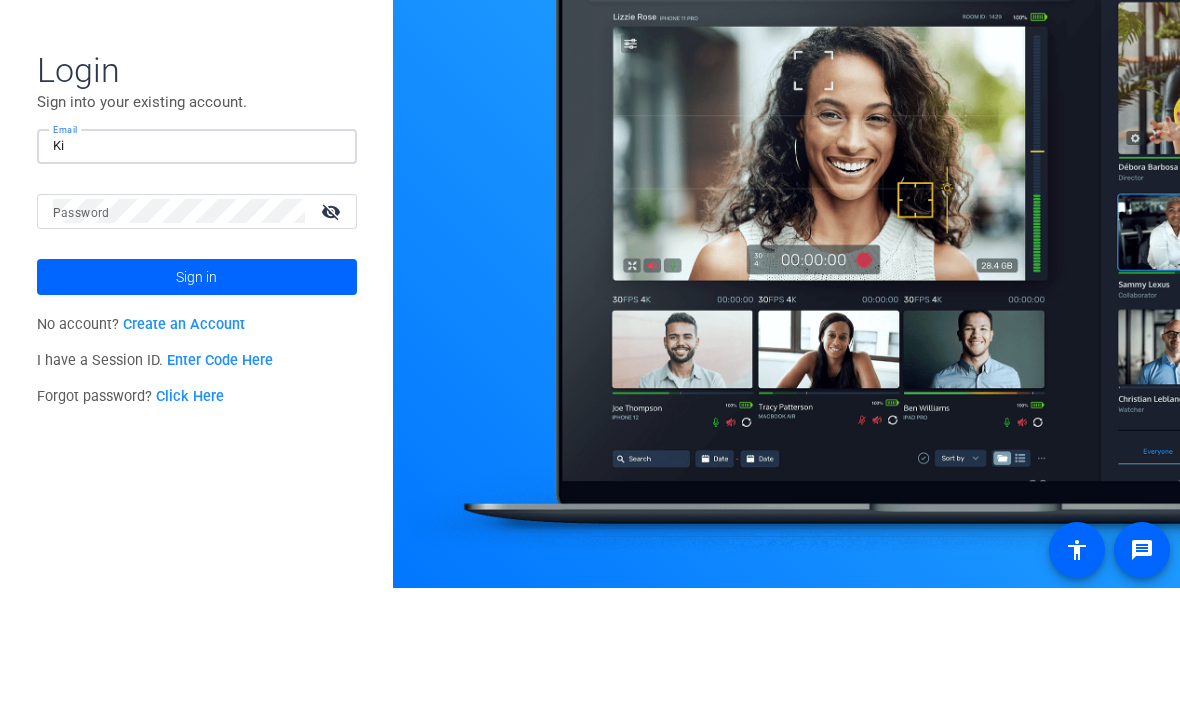 type on "K" 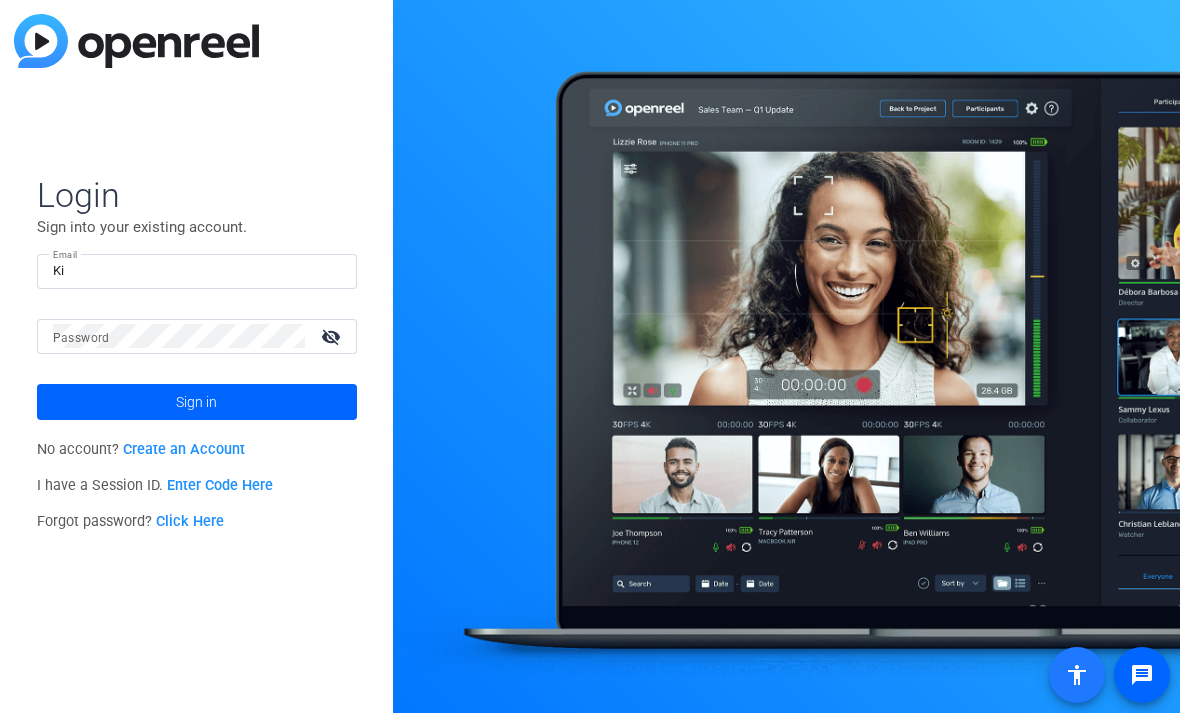 click on "Ki" at bounding box center (197, 271) 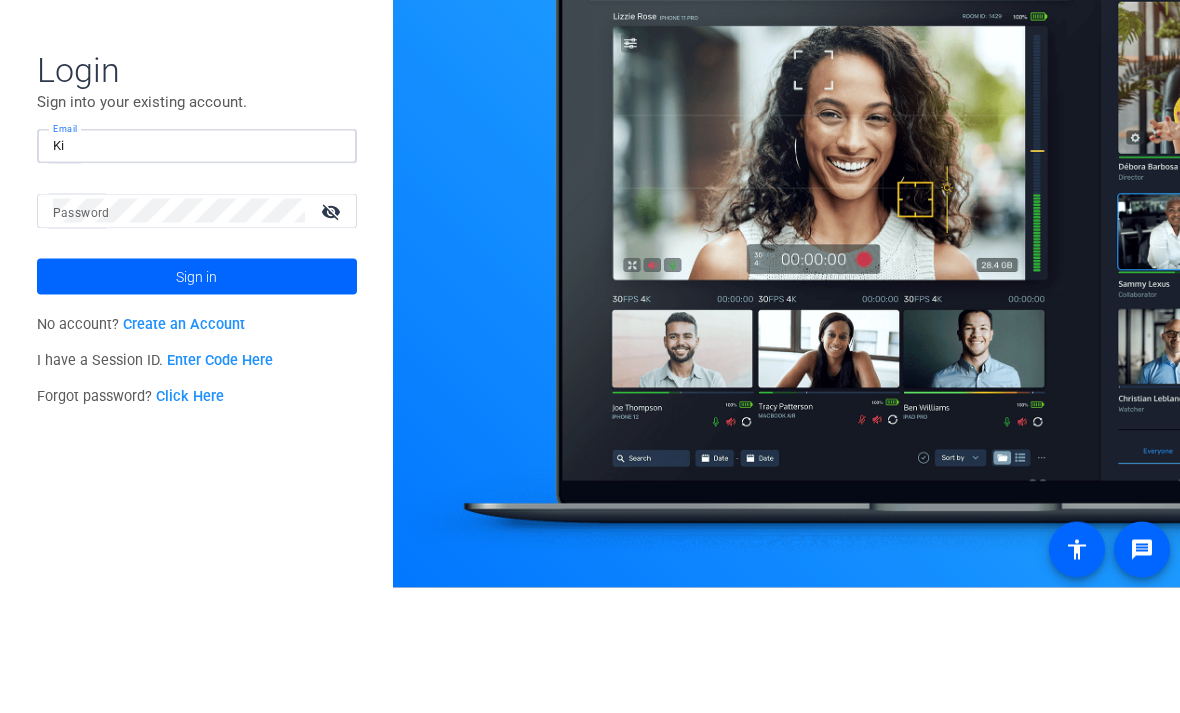 type on "[PERSON_NAME]" 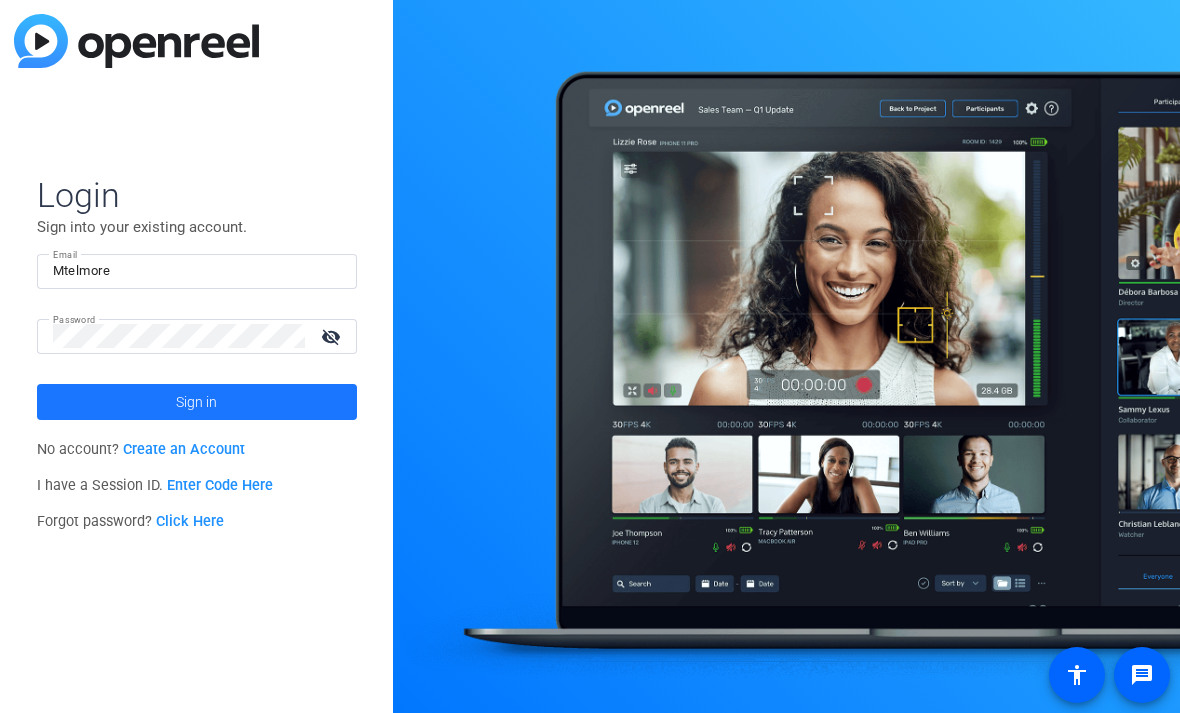 click on "Sign in" 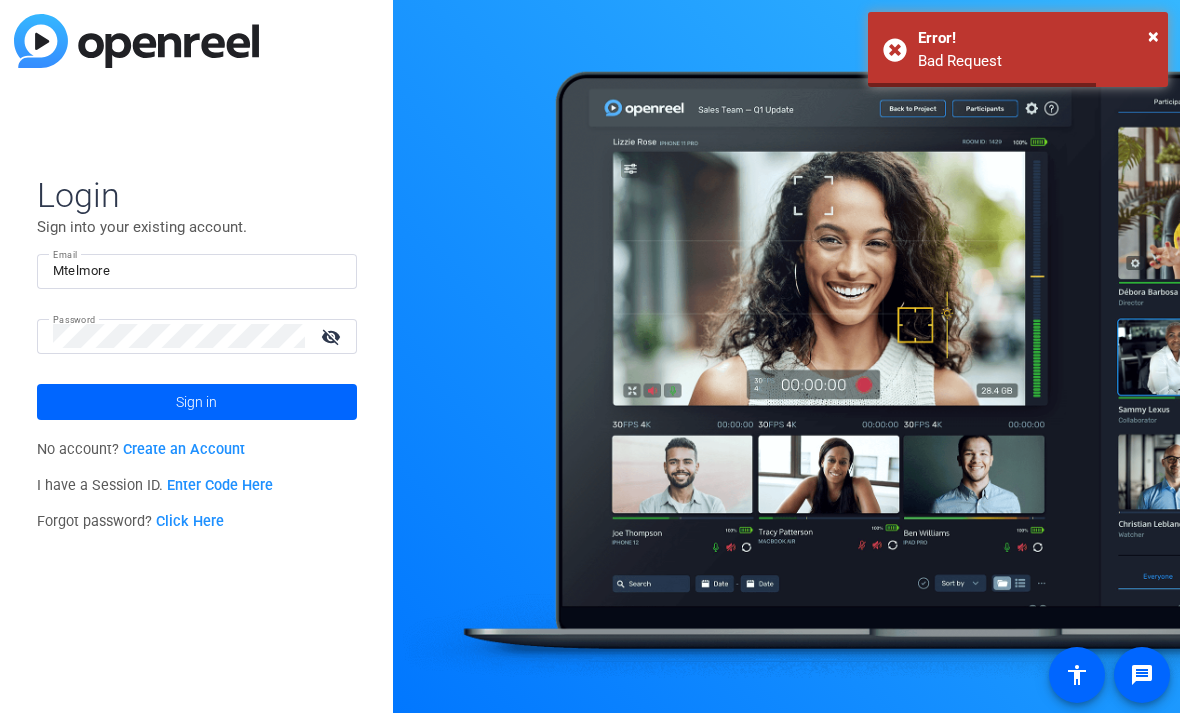 click on "Mtelmore" at bounding box center (197, 271) 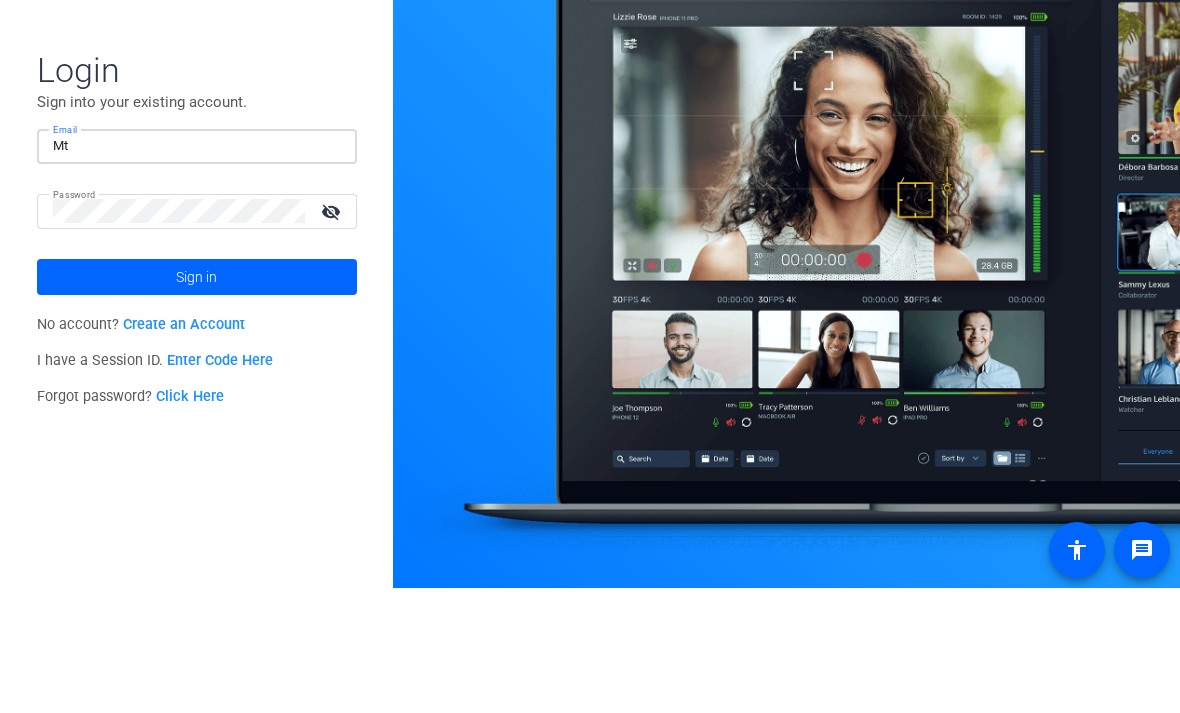 type on "M" 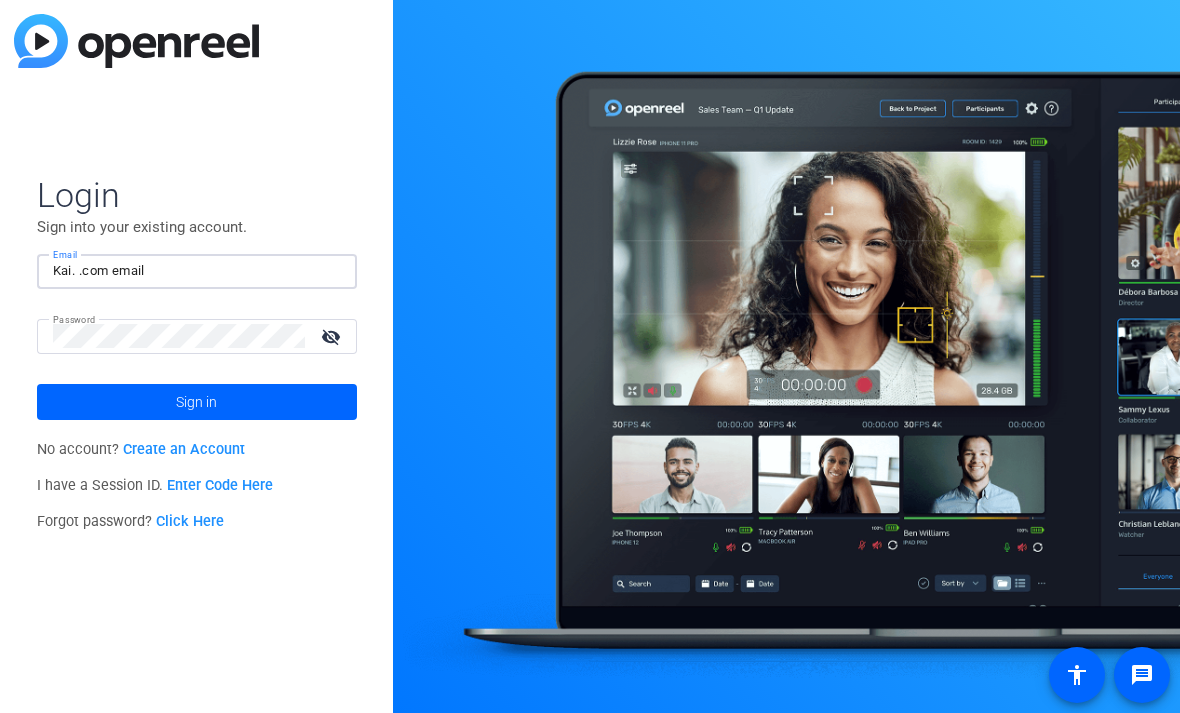 click on "Kai. .com email" at bounding box center (197, 271) 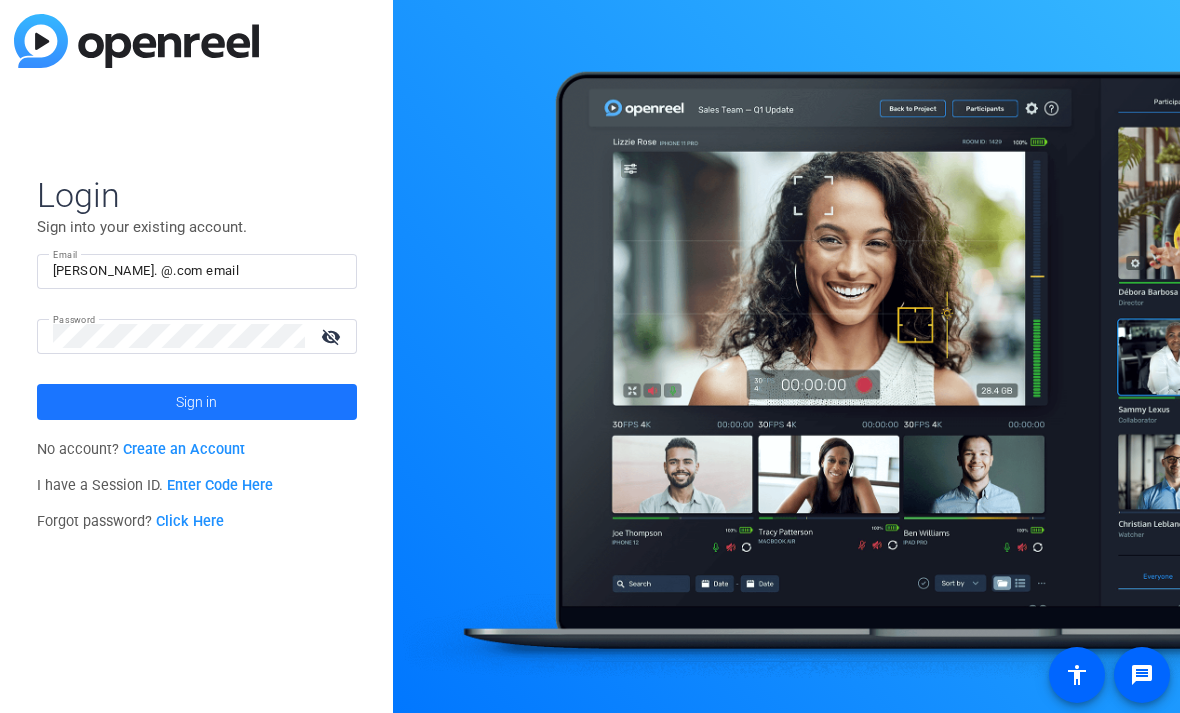 type on "[PERSON_NAME]. @.com email" 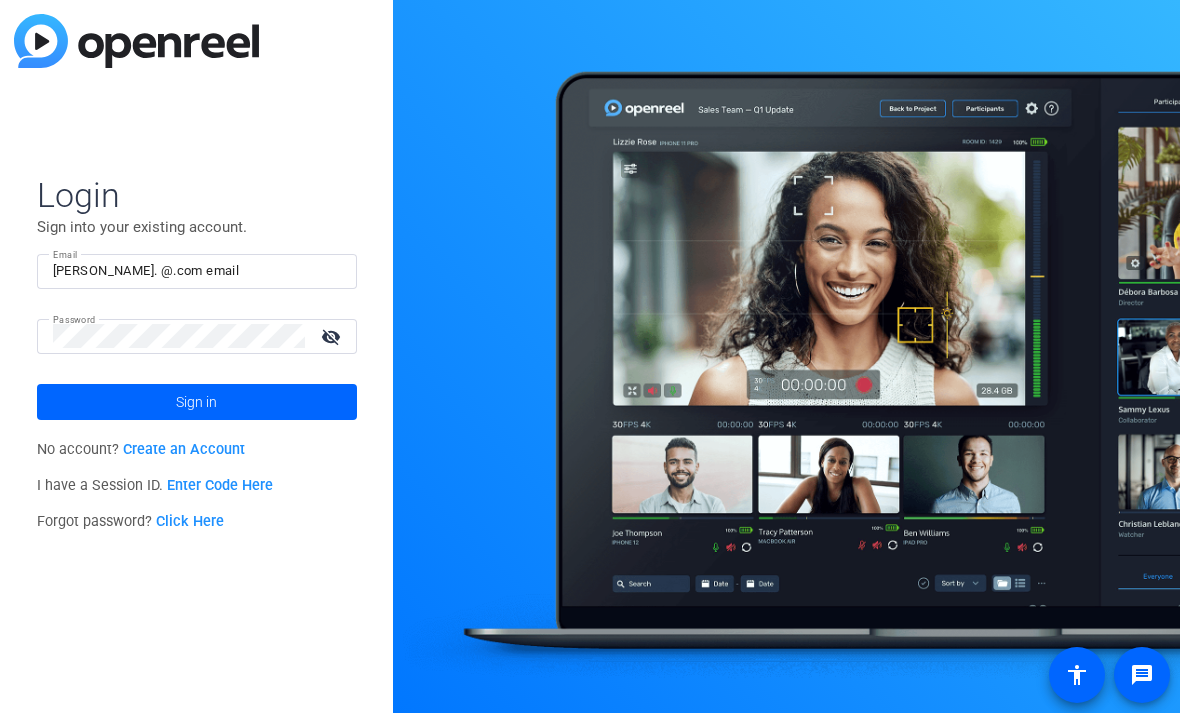 click on "accessibility" 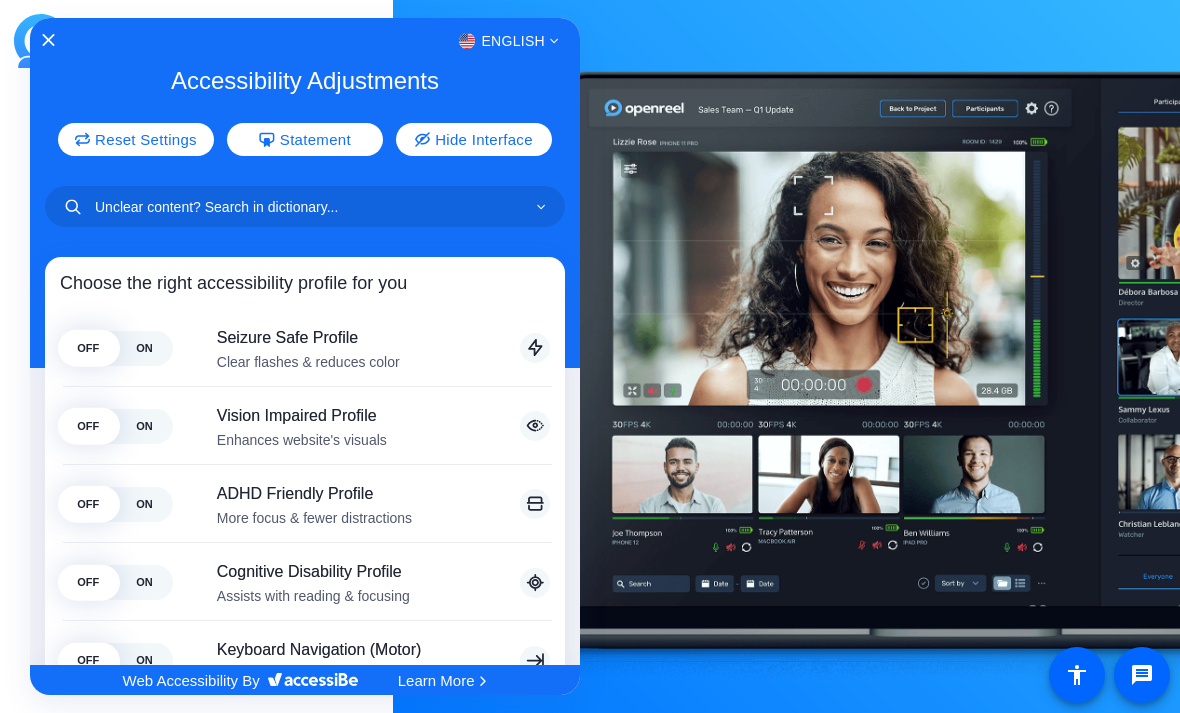 click 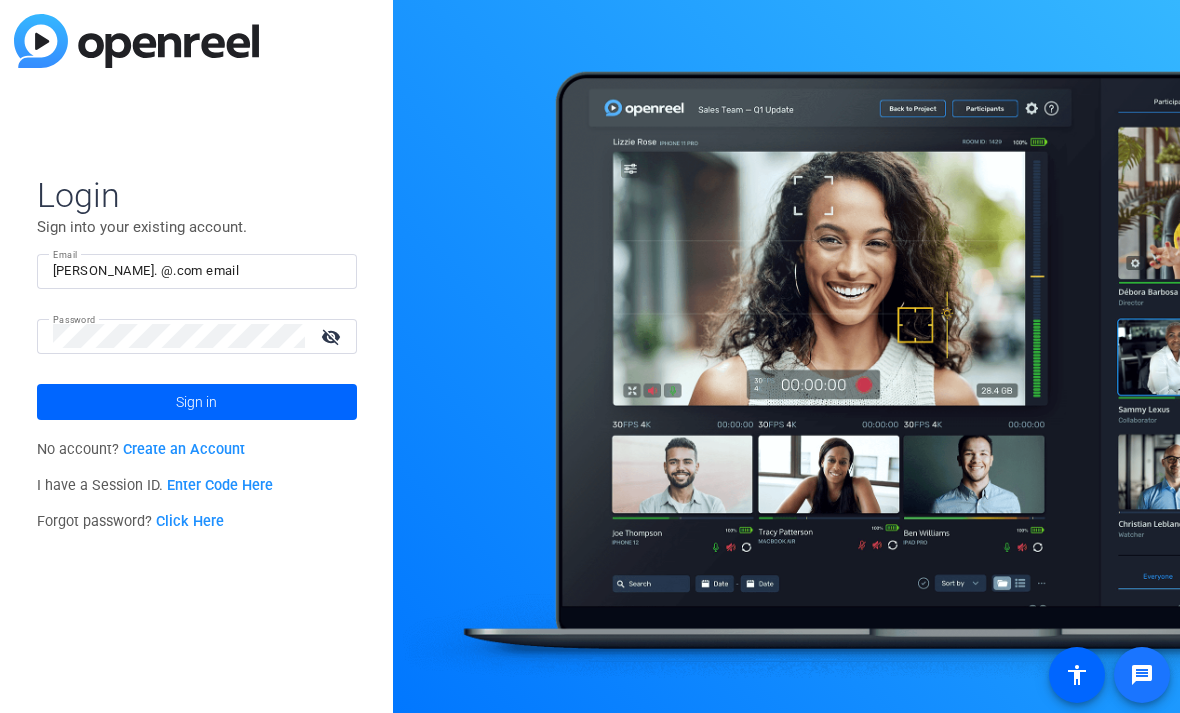 click on "message" 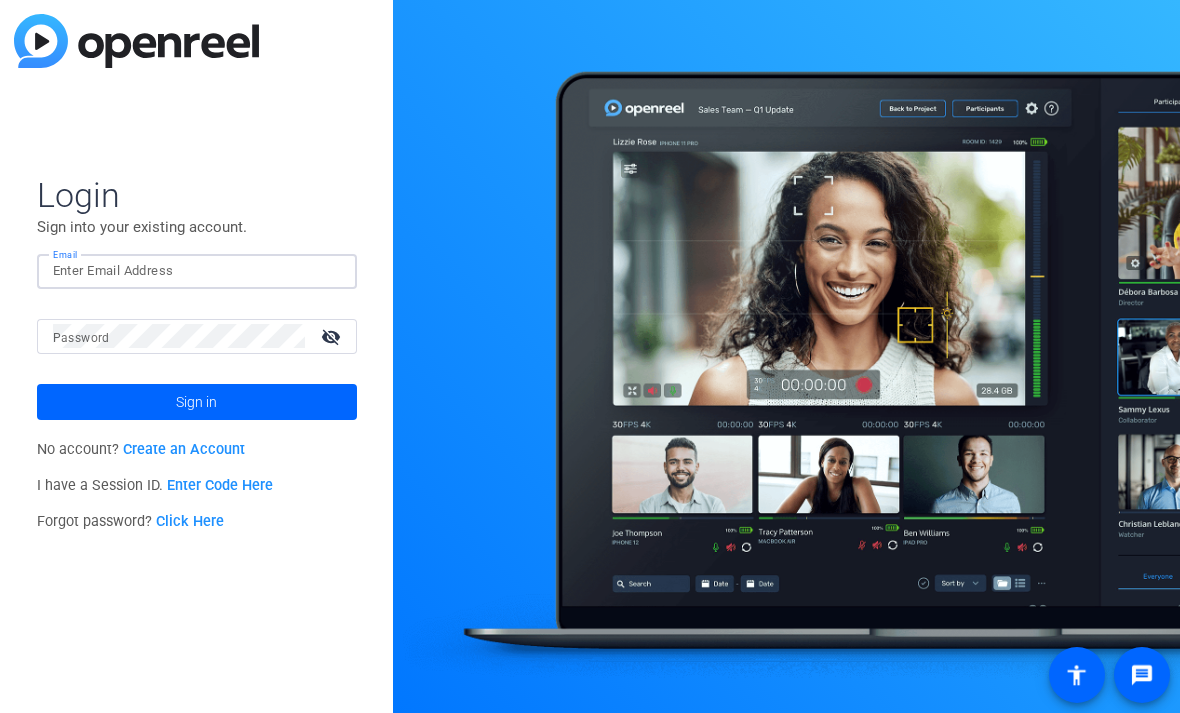scroll, scrollTop: 0, scrollLeft: 0, axis: both 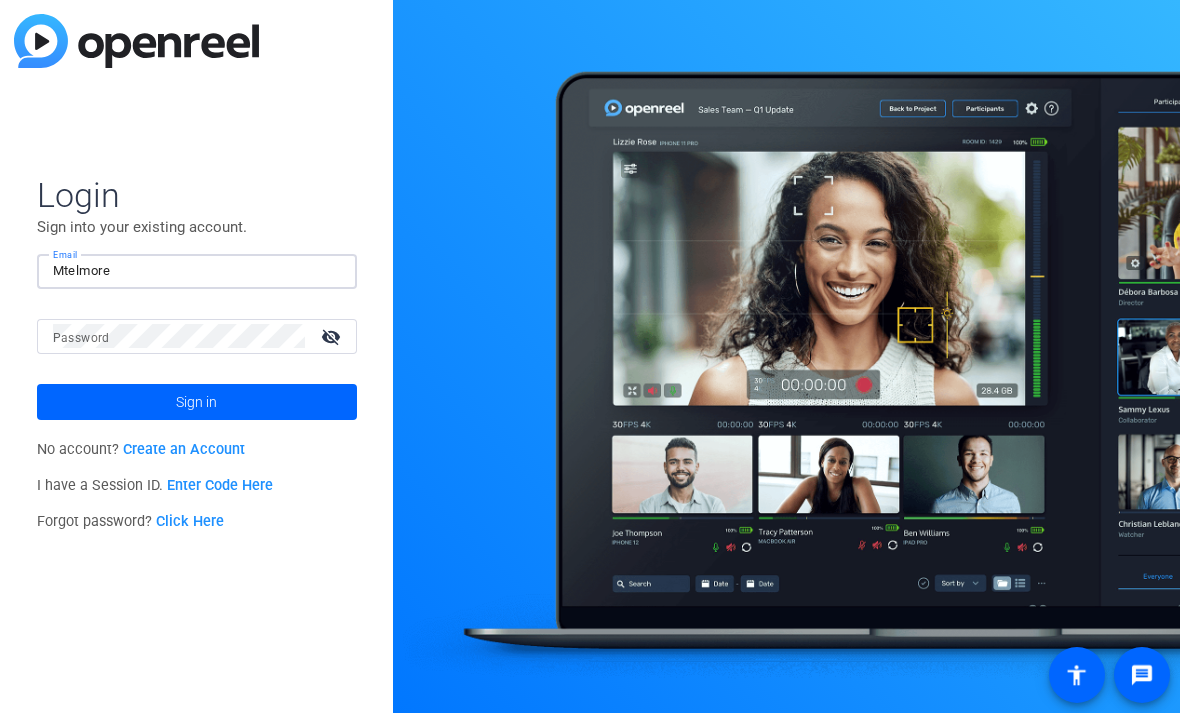 click on "Sign in" 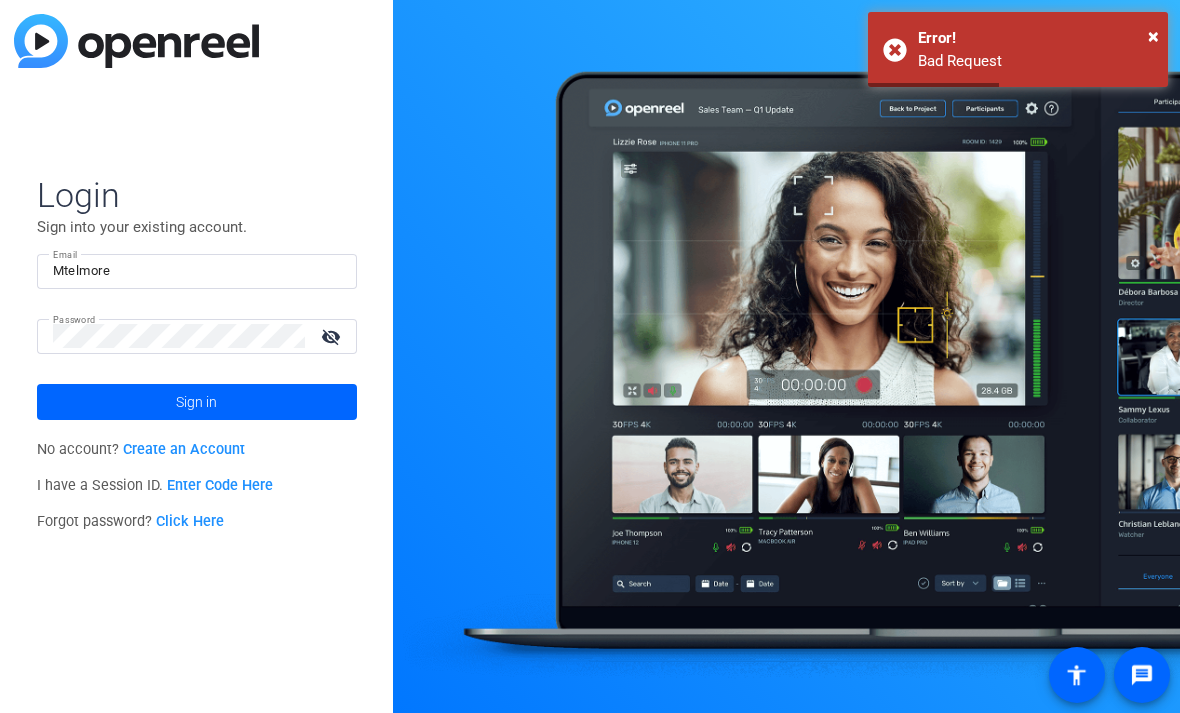 click 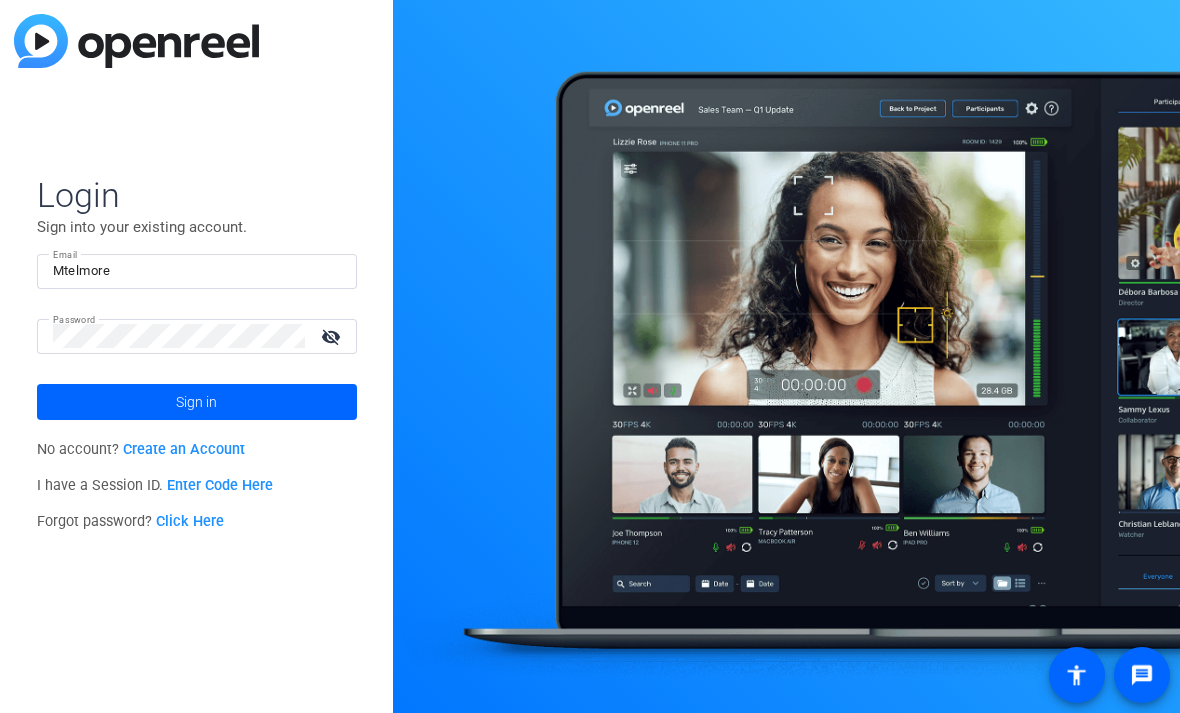 click on "Mtelmore" at bounding box center (197, 271) 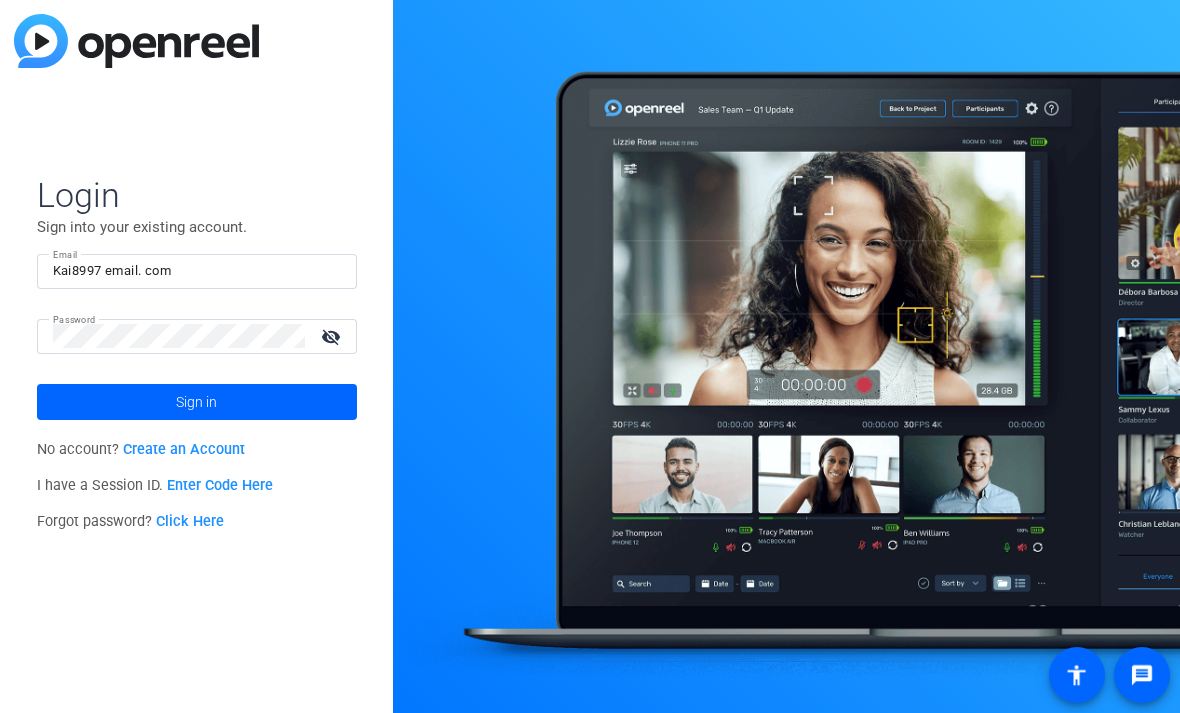click 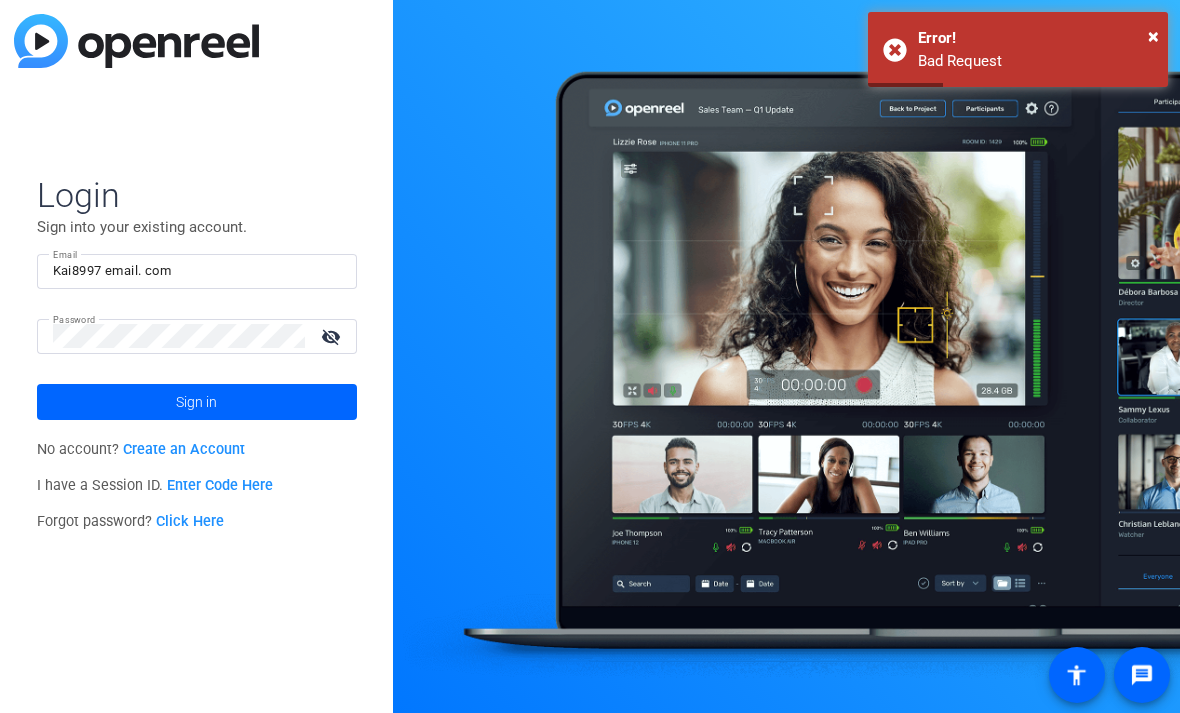 click on "visibility_off" 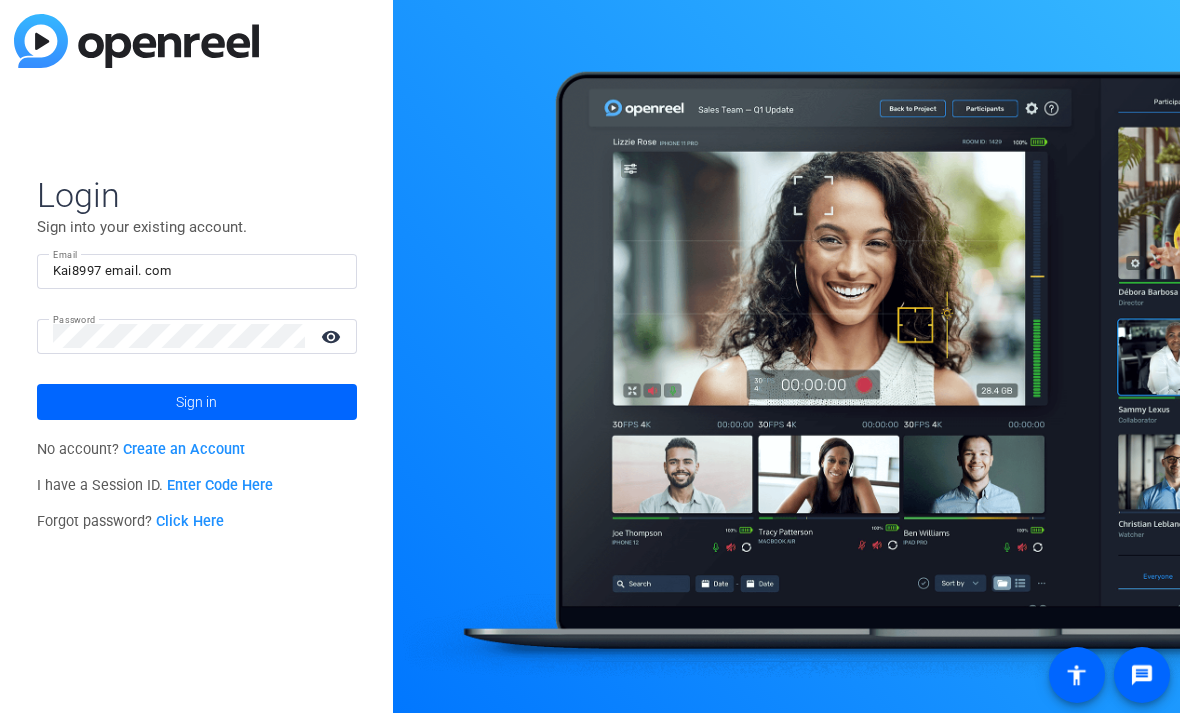 click 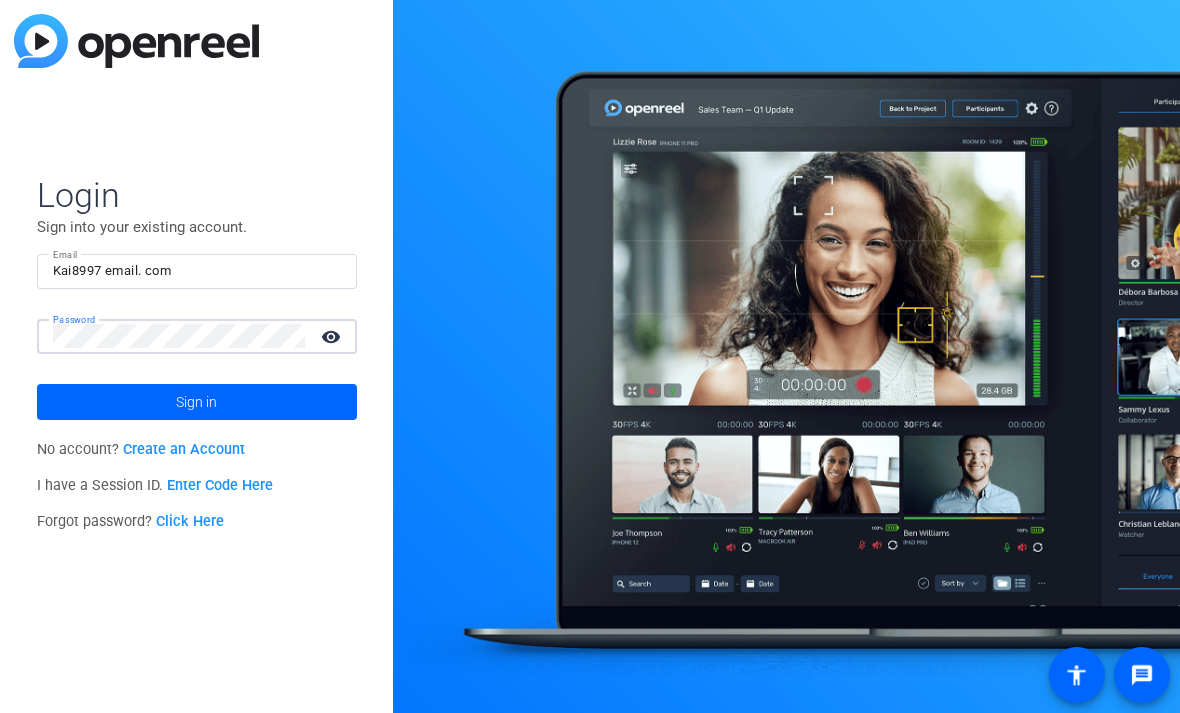 type on "Mtelmore" 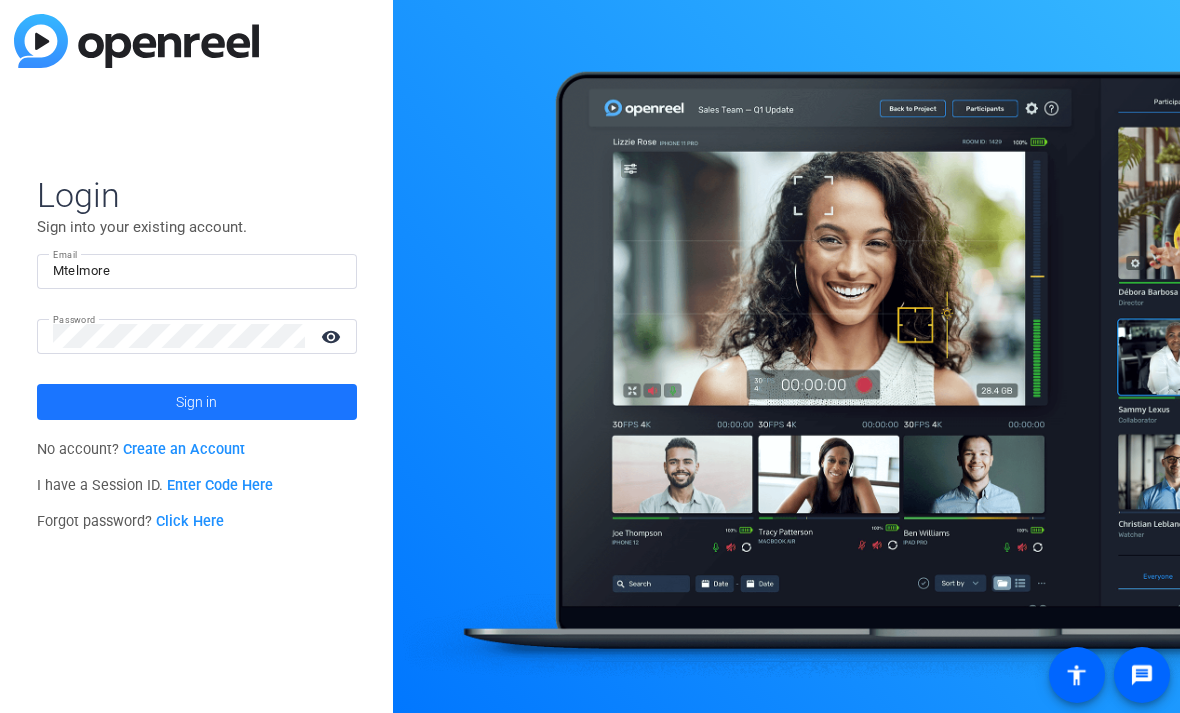 click 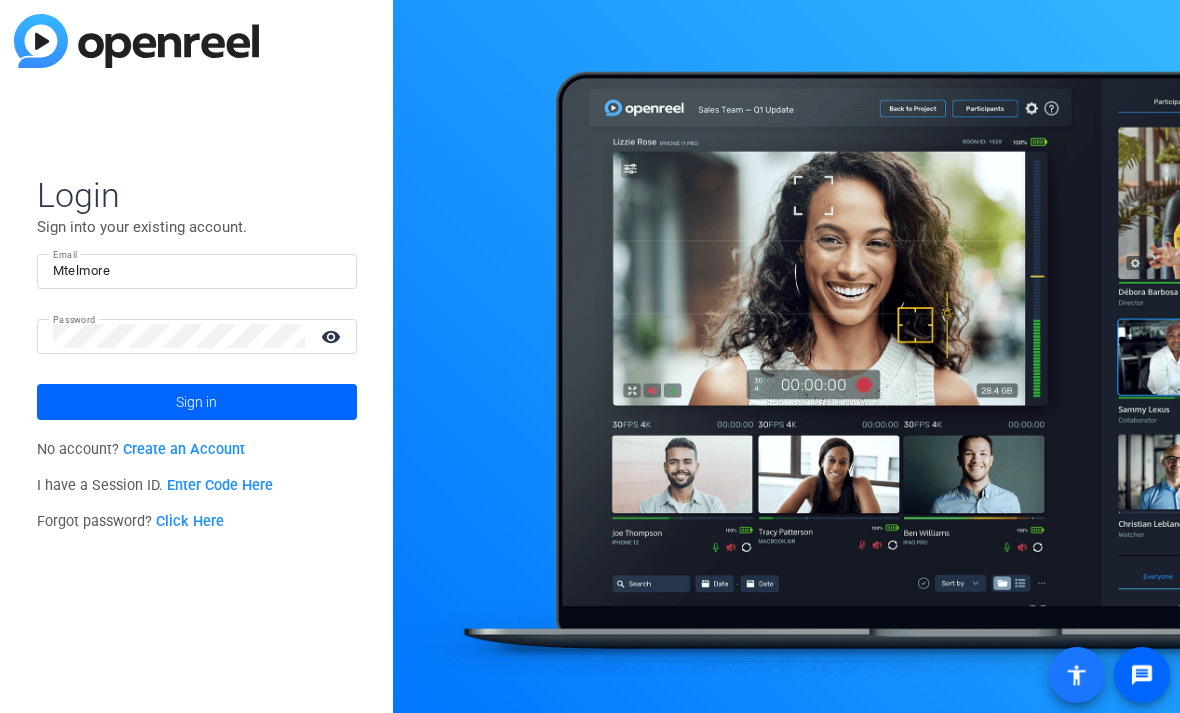 click on "accessibility" 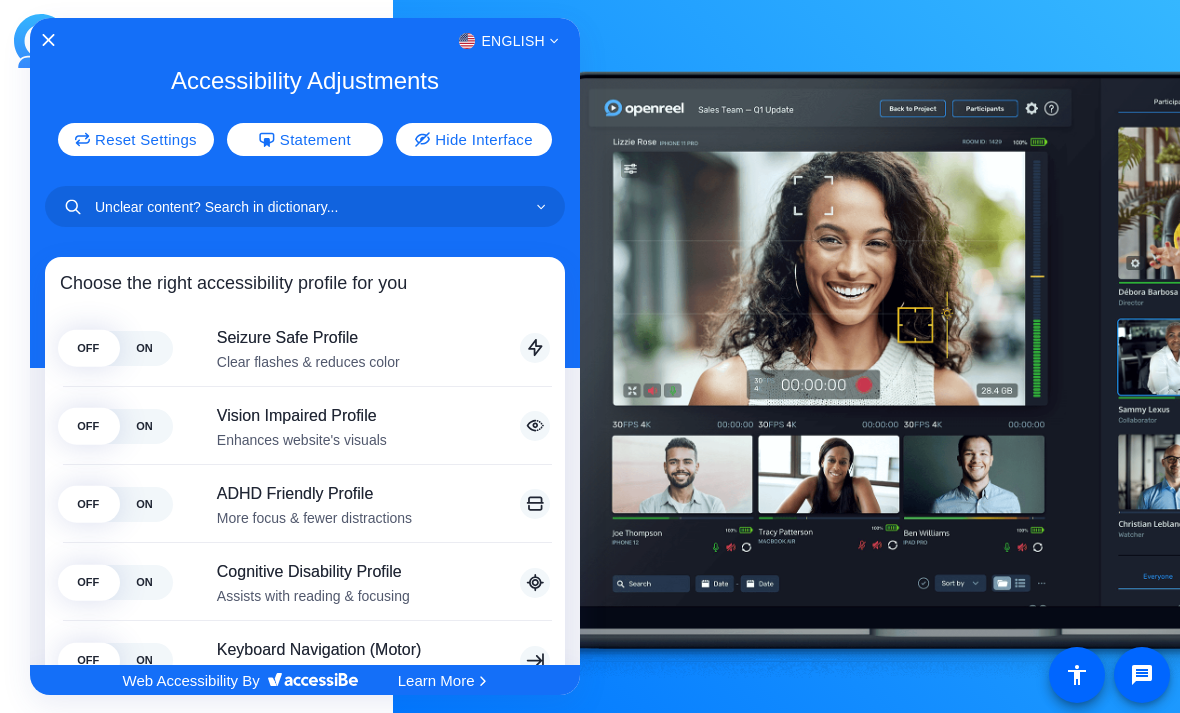 scroll, scrollTop: 0, scrollLeft: 0, axis: both 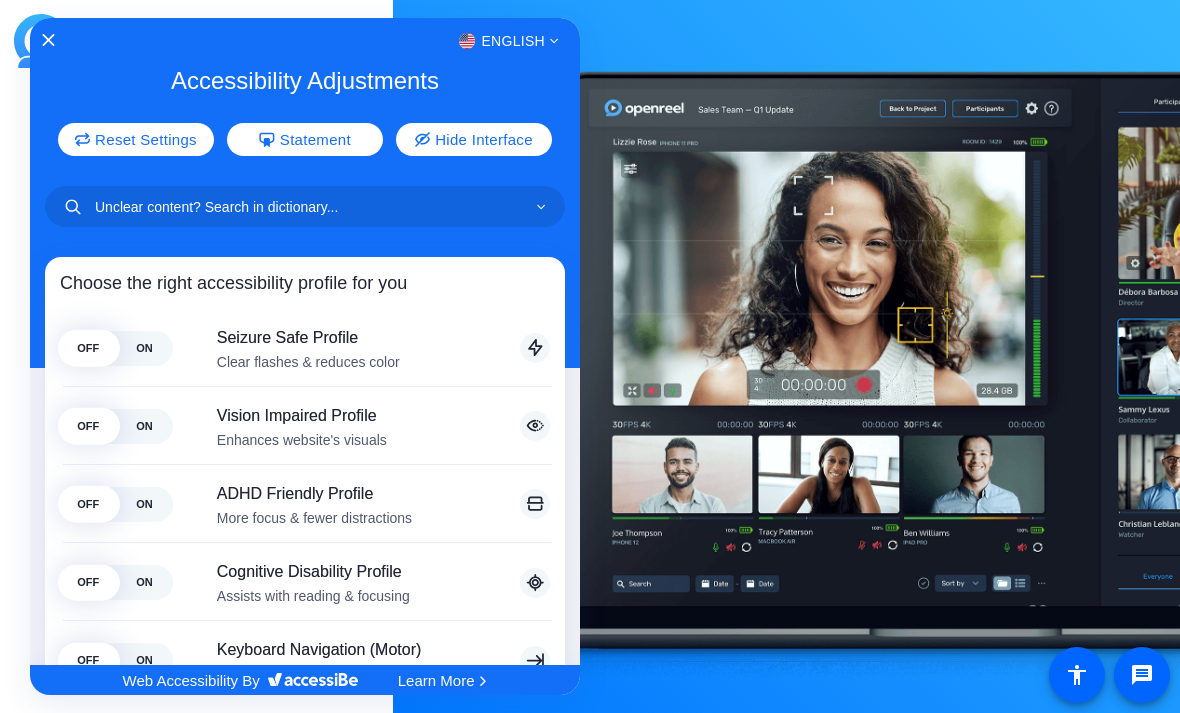 click 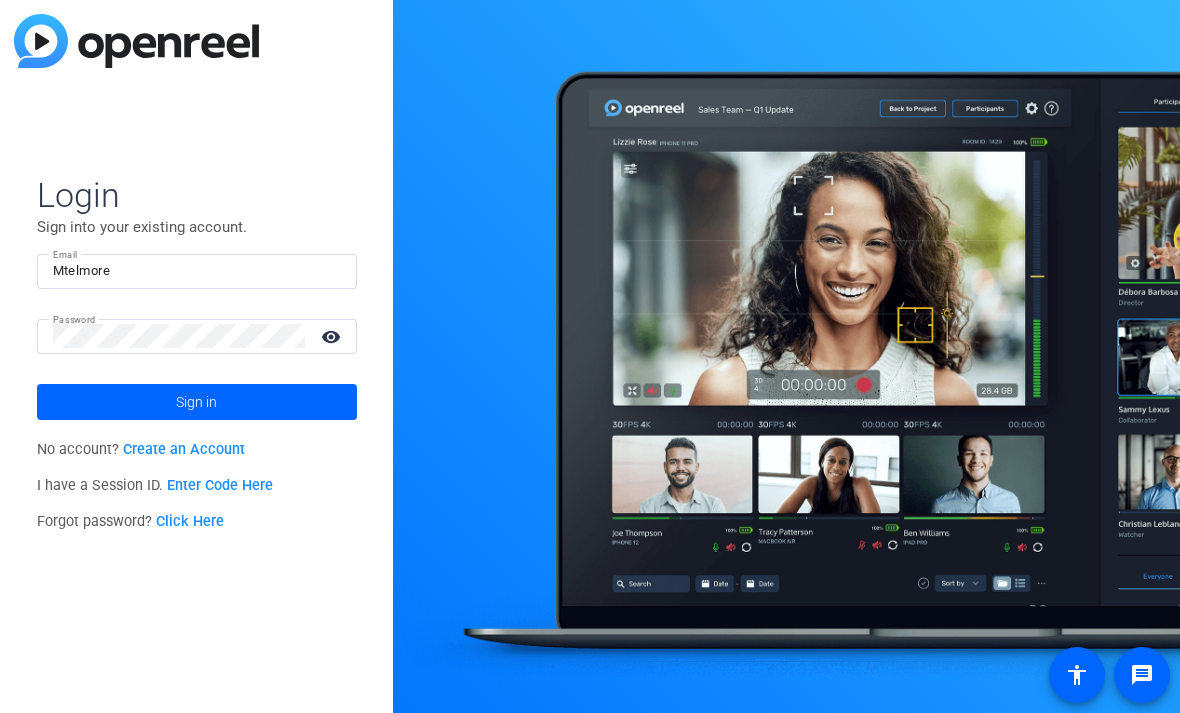 click 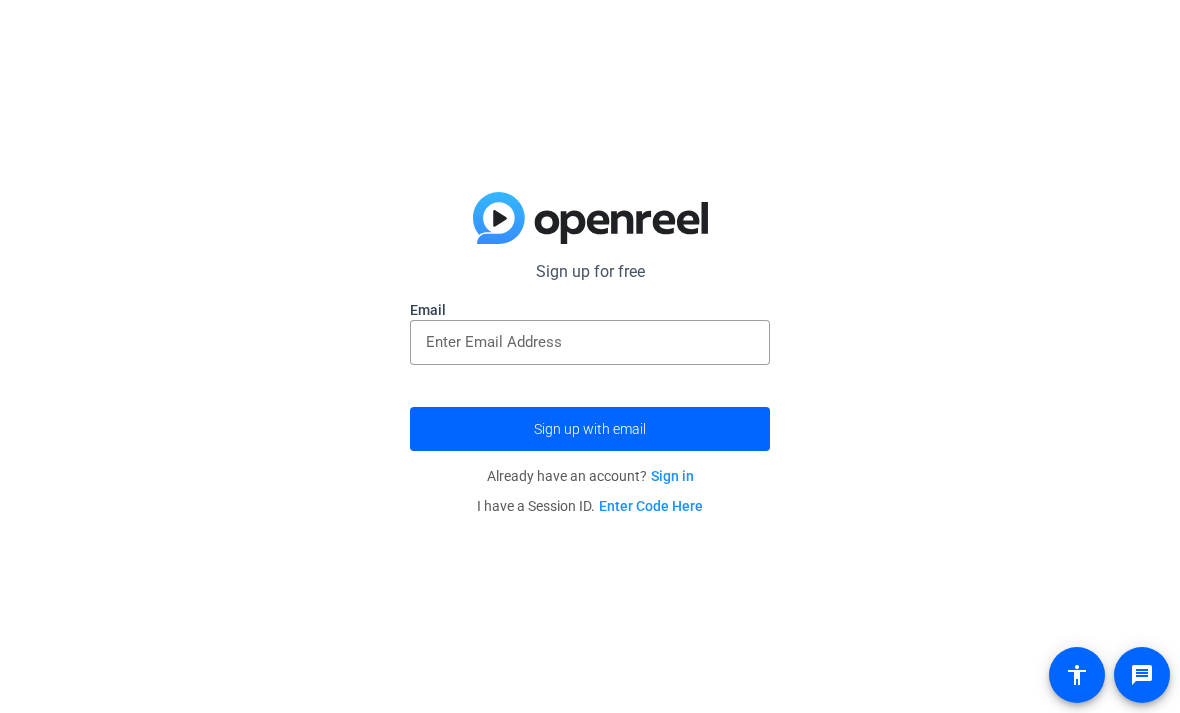click on "Sign up for free  Email  Sign up with email  Already have an account?  Sign in I have a Session ID.  Enter Code Here" 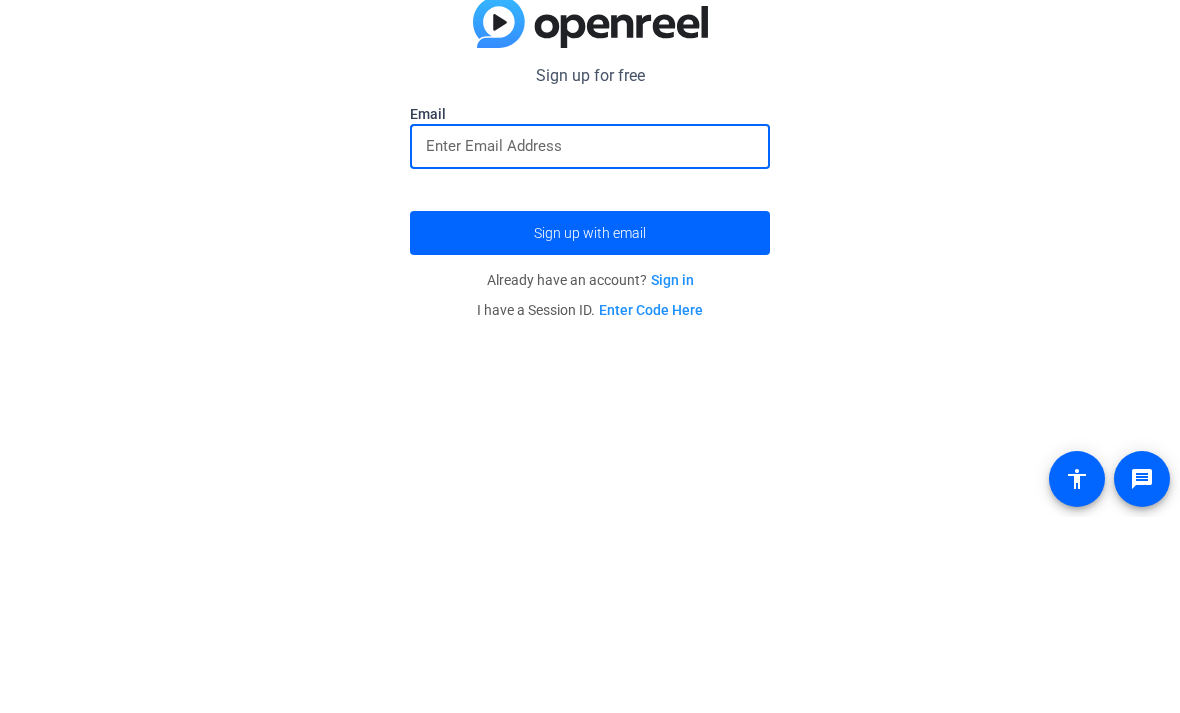 click on "Sign up for free  Email  Sign up with email  Already have an account?  Sign in I have a Session ID.  Enter Code Here" 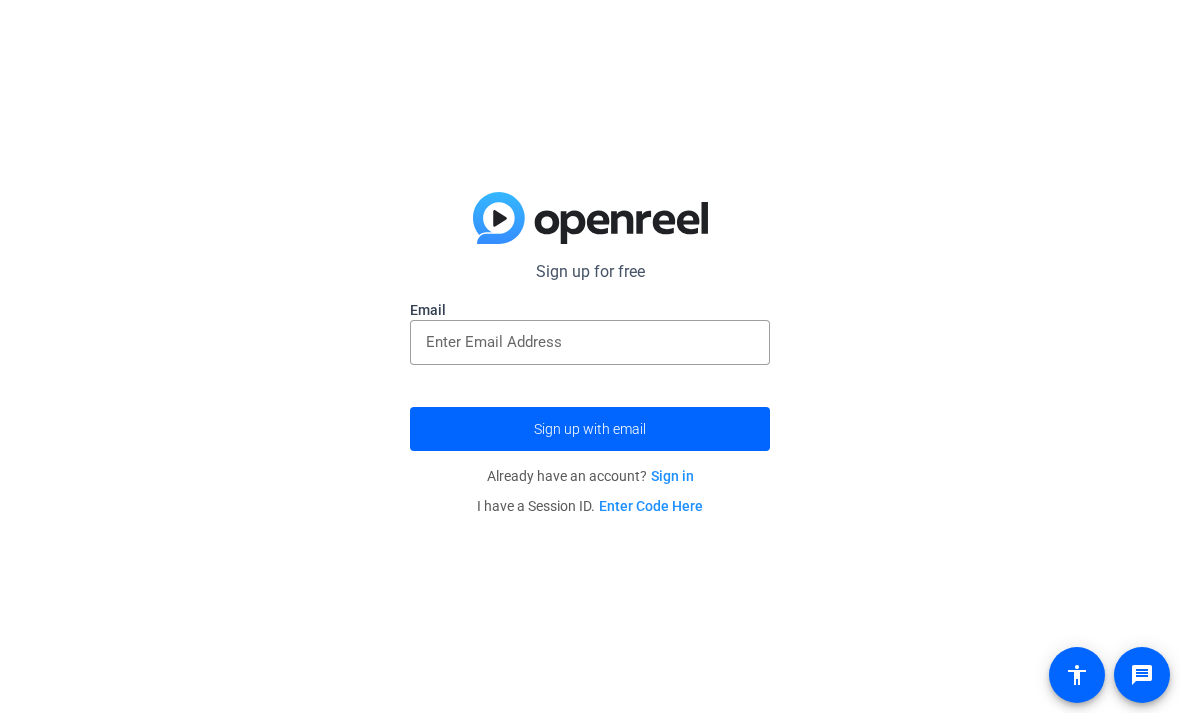 click on "Sign up for free  Email  Sign up with email  Already have an account?  Sign in I have a Session ID.  Enter Code Here" 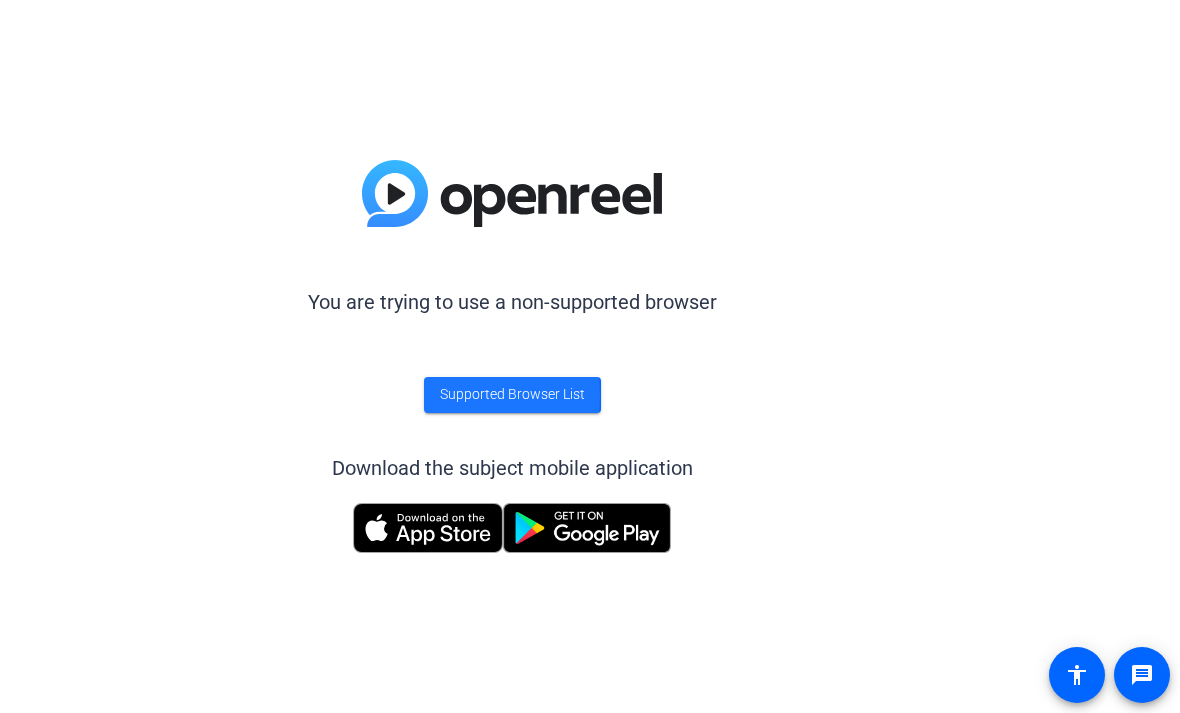 click 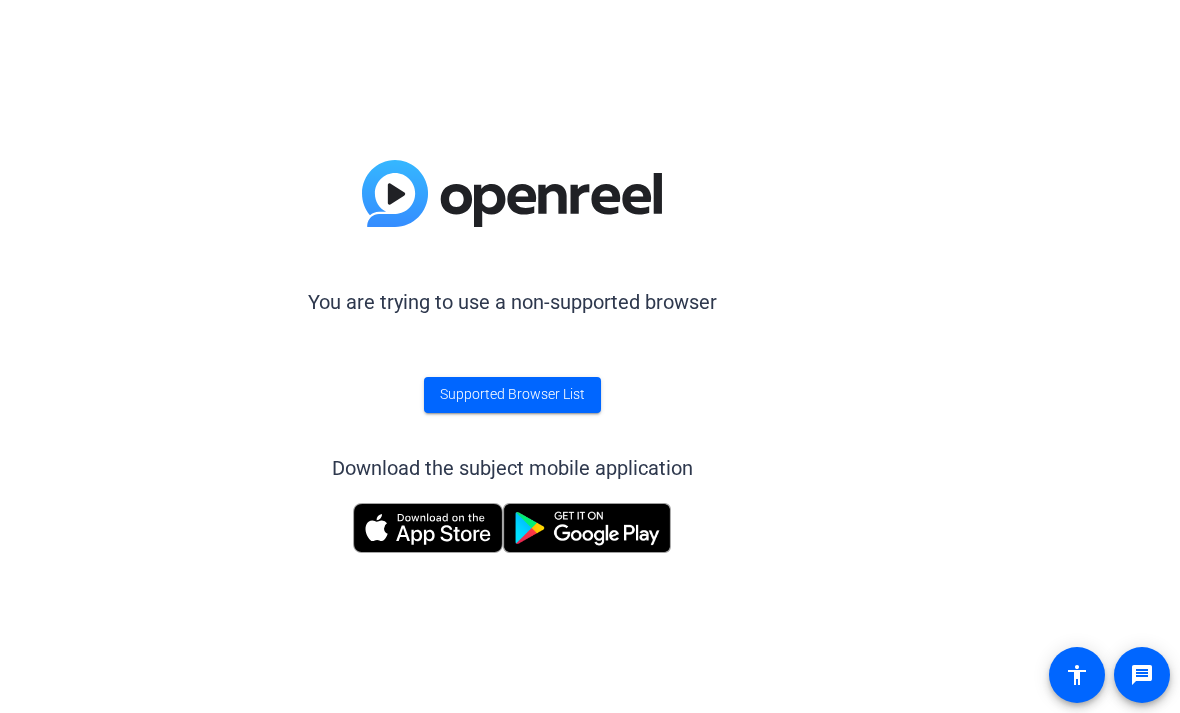 click 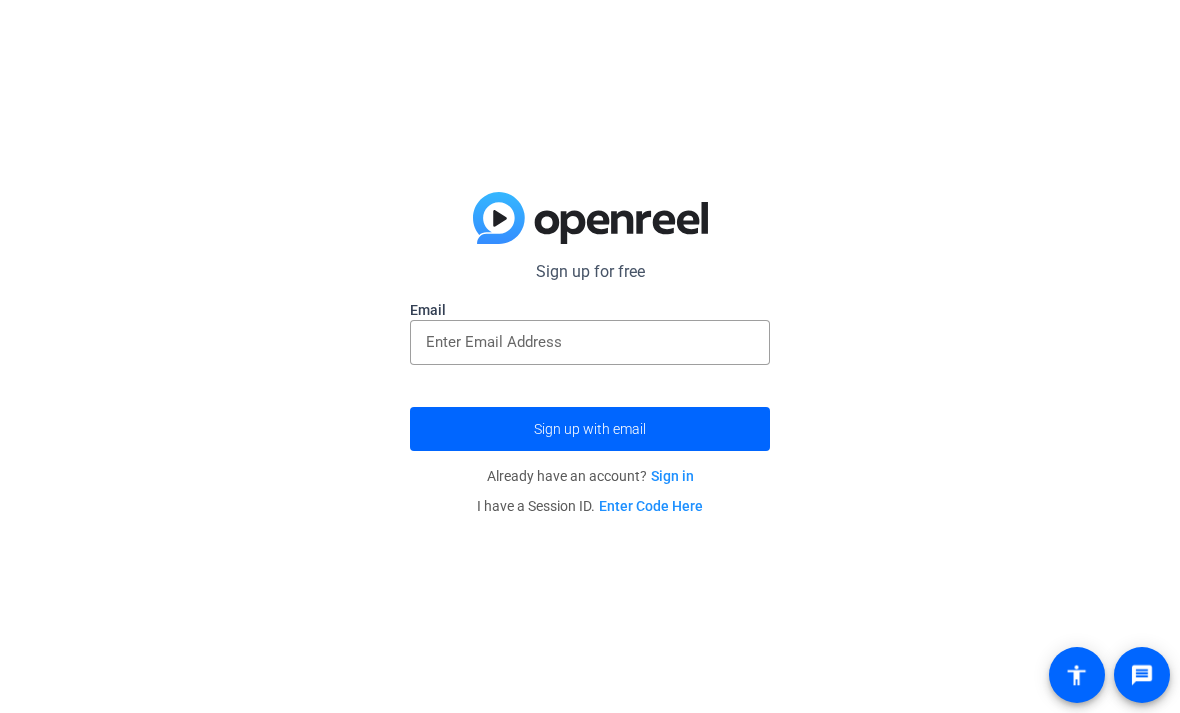 scroll, scrollTop: 0, scrollLeft: 0, axis: both 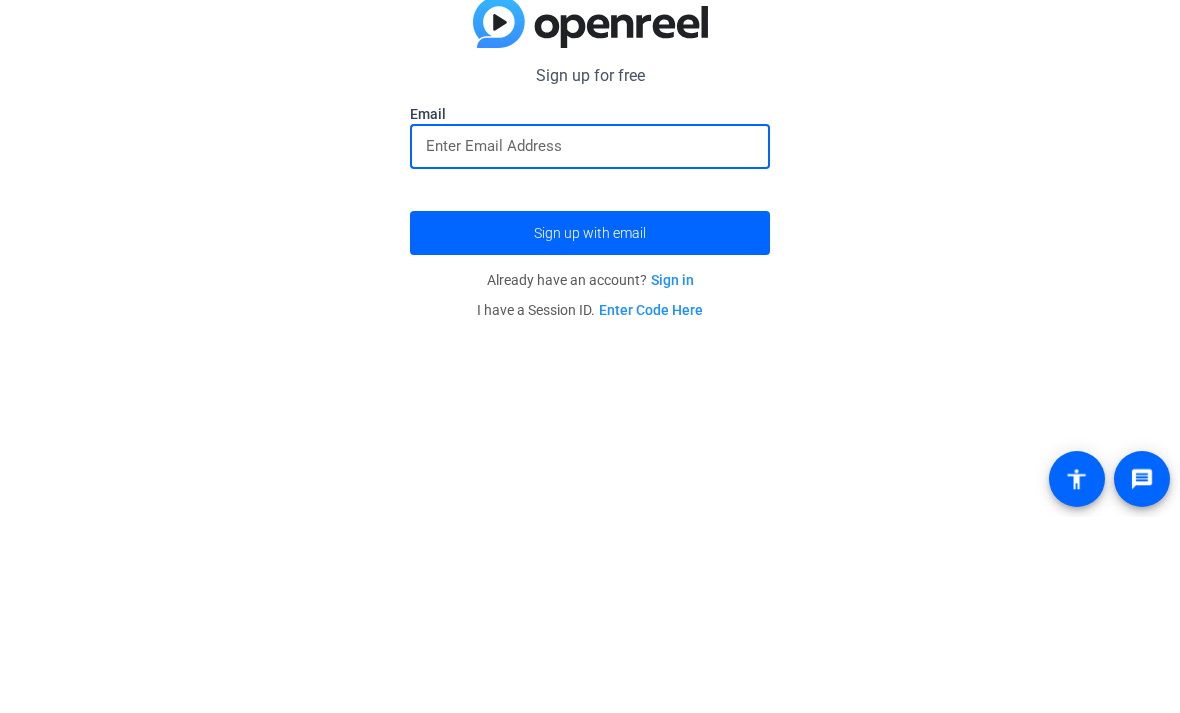click on "Sign up for free  Email  Sign up with email  Already have an account?  Sign in I have a Session ID.  Enter Code Here" 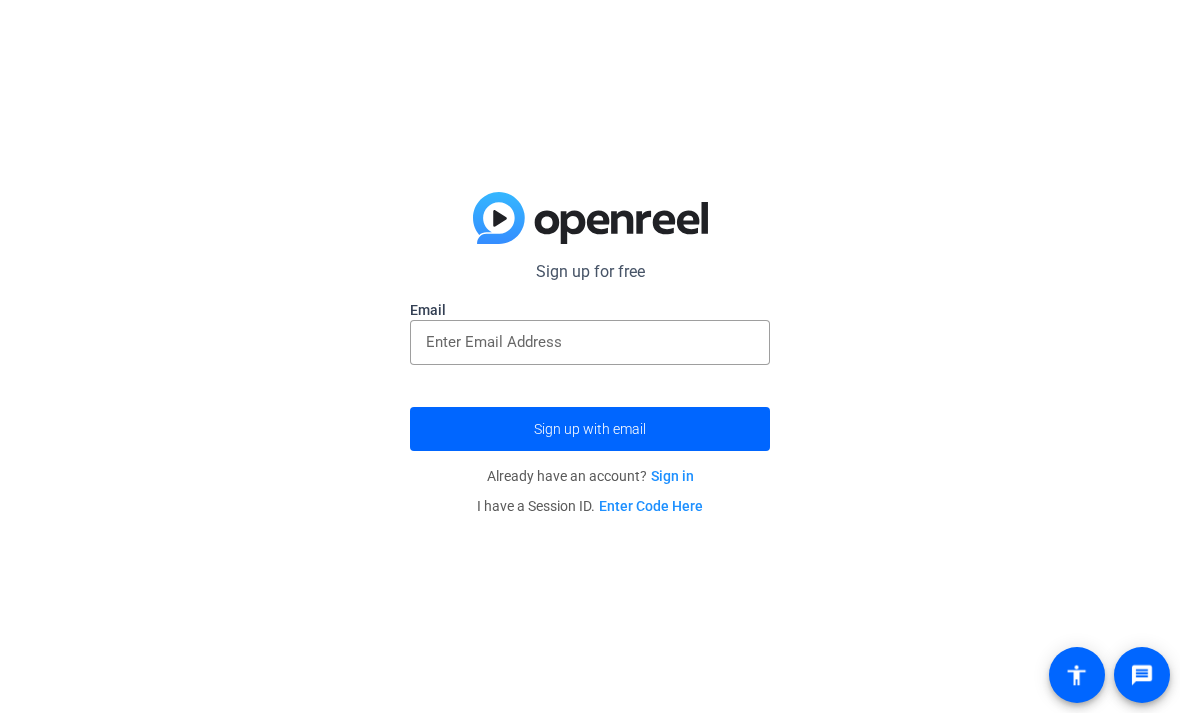 click on "Sign in" 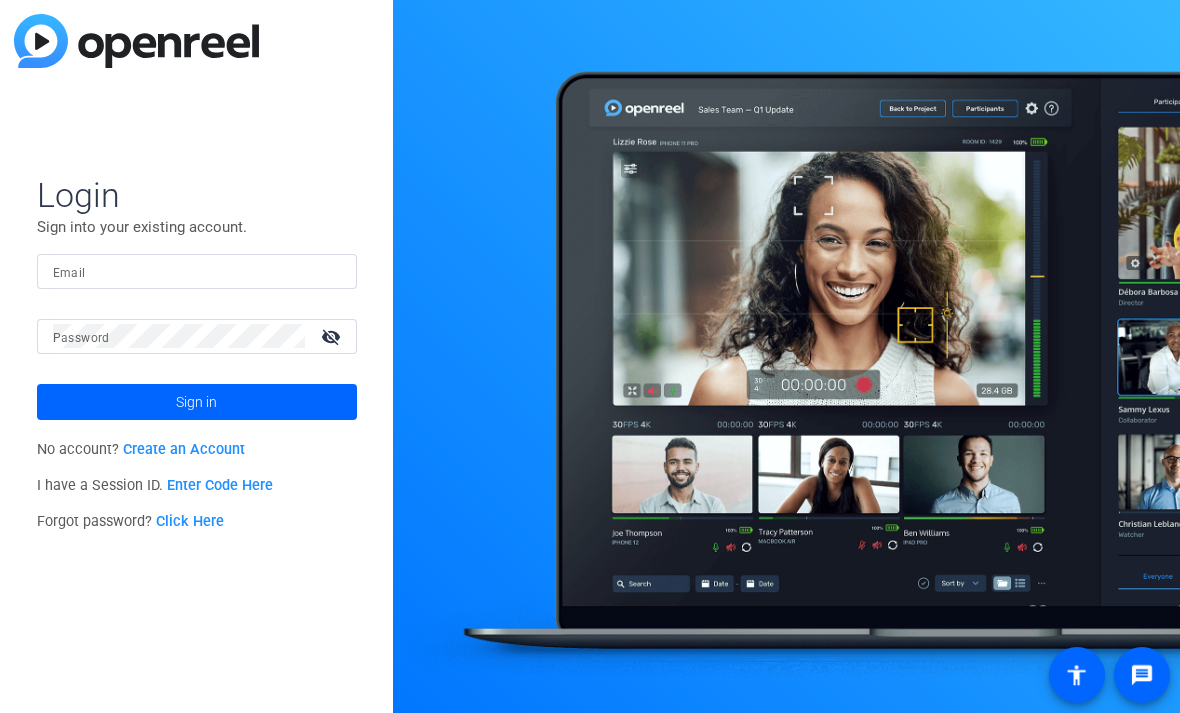 click on "Email" at bounding box center (69, 273) 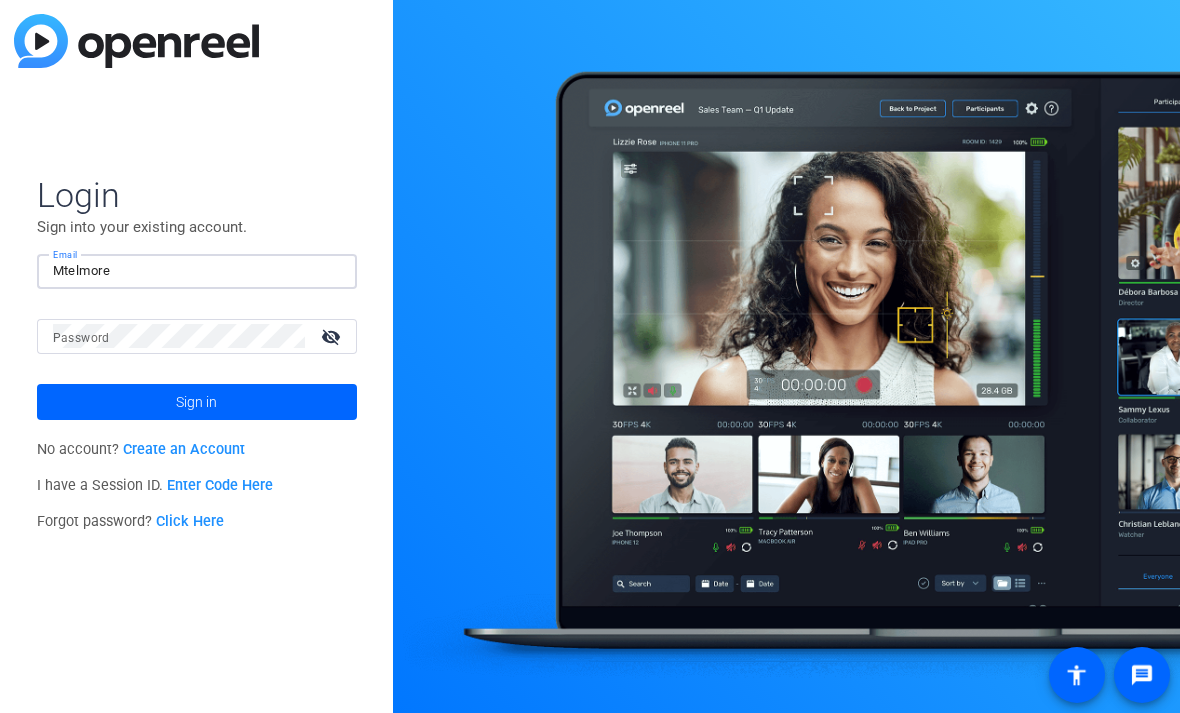 click on "Sign in" 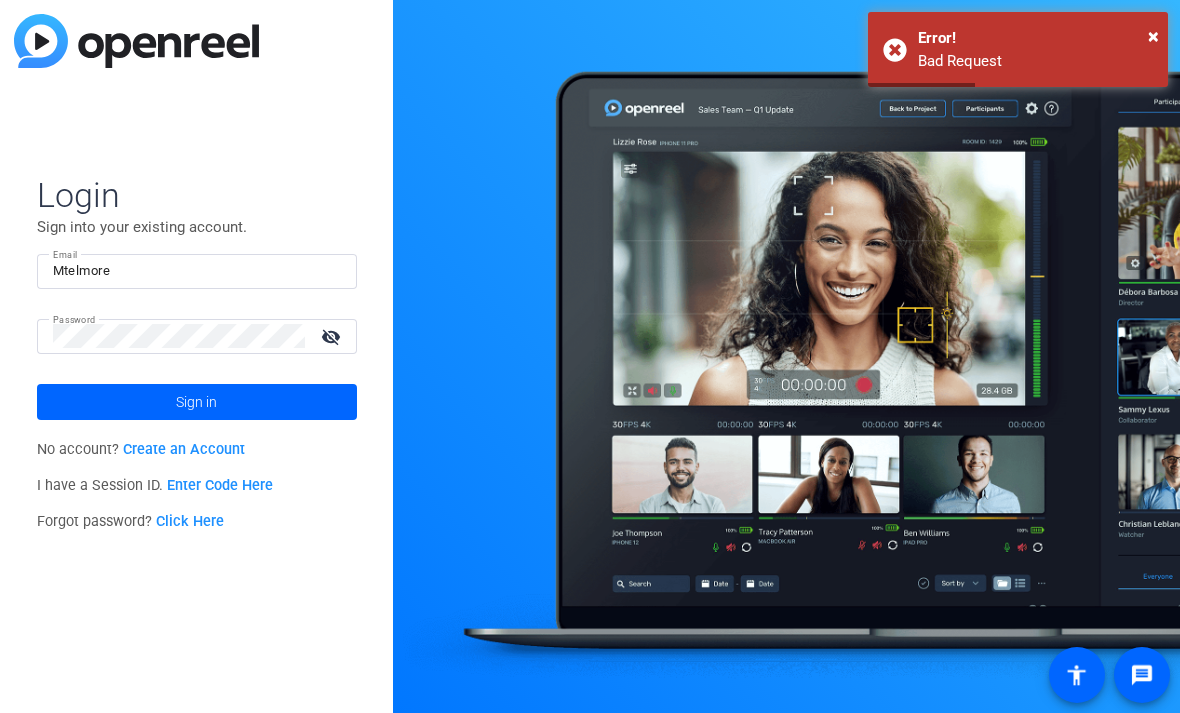 click on "Mtelmore" at bounding box center (197, 271) 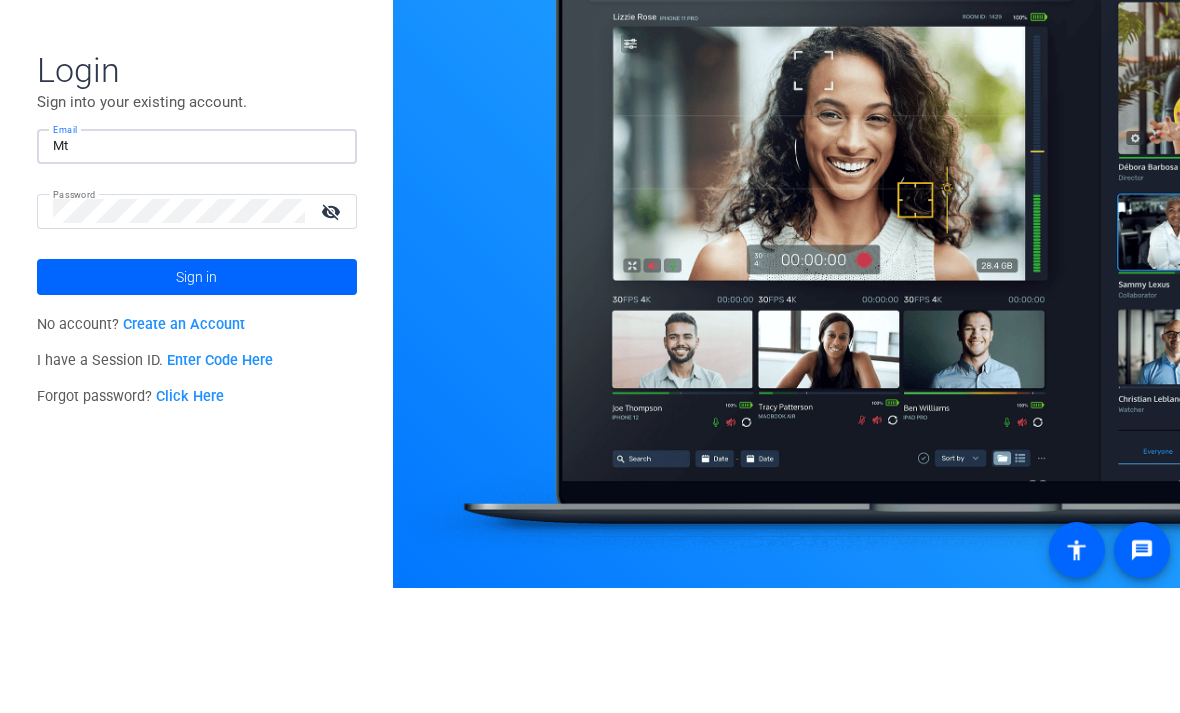 type on "M" 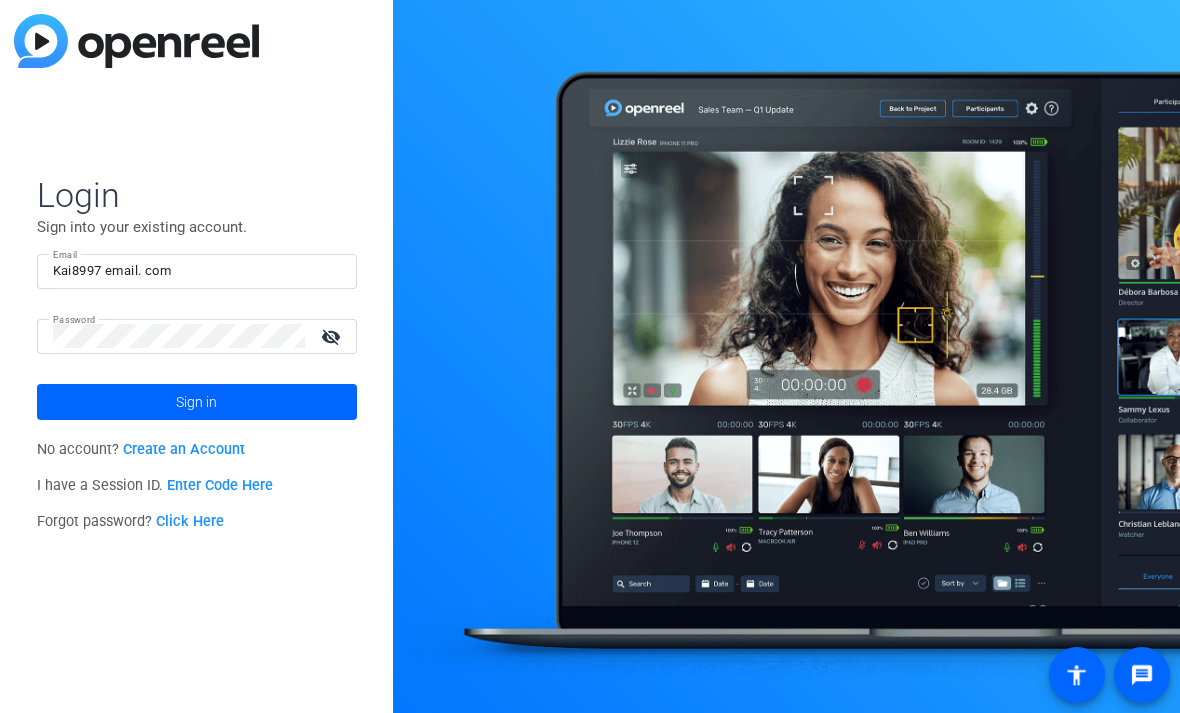 click on "Kai8997 email. com" at bounding box center (197, 271) 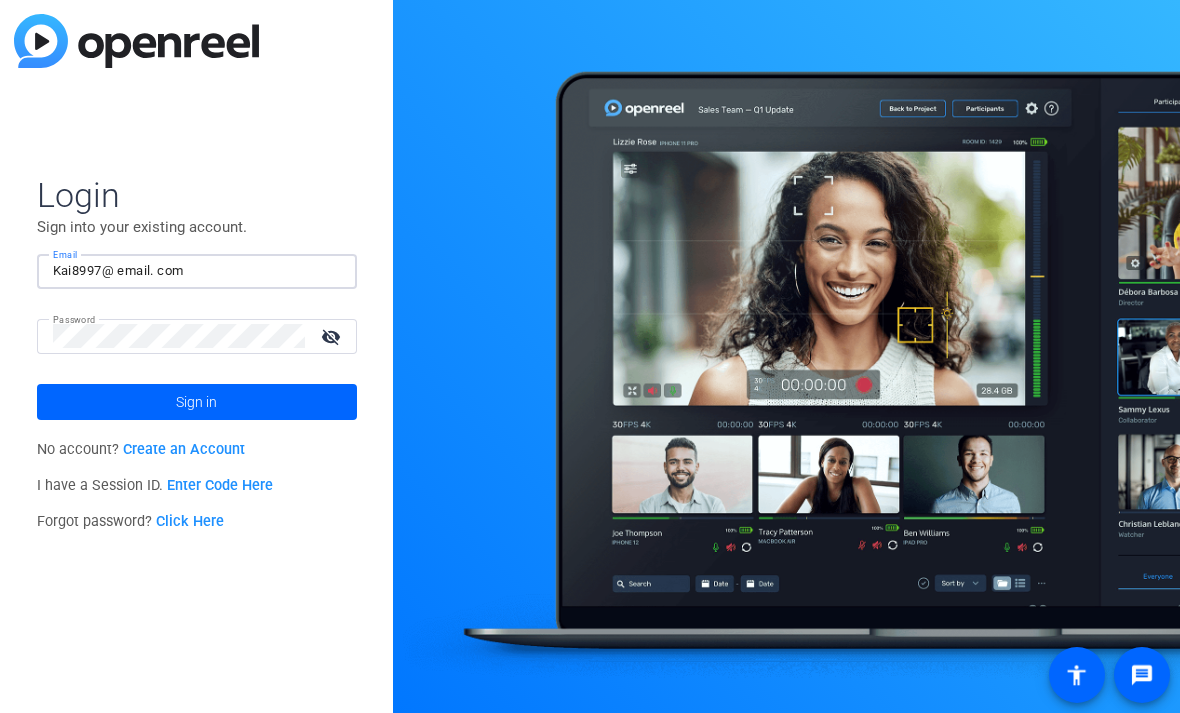 click on "visibility_off" 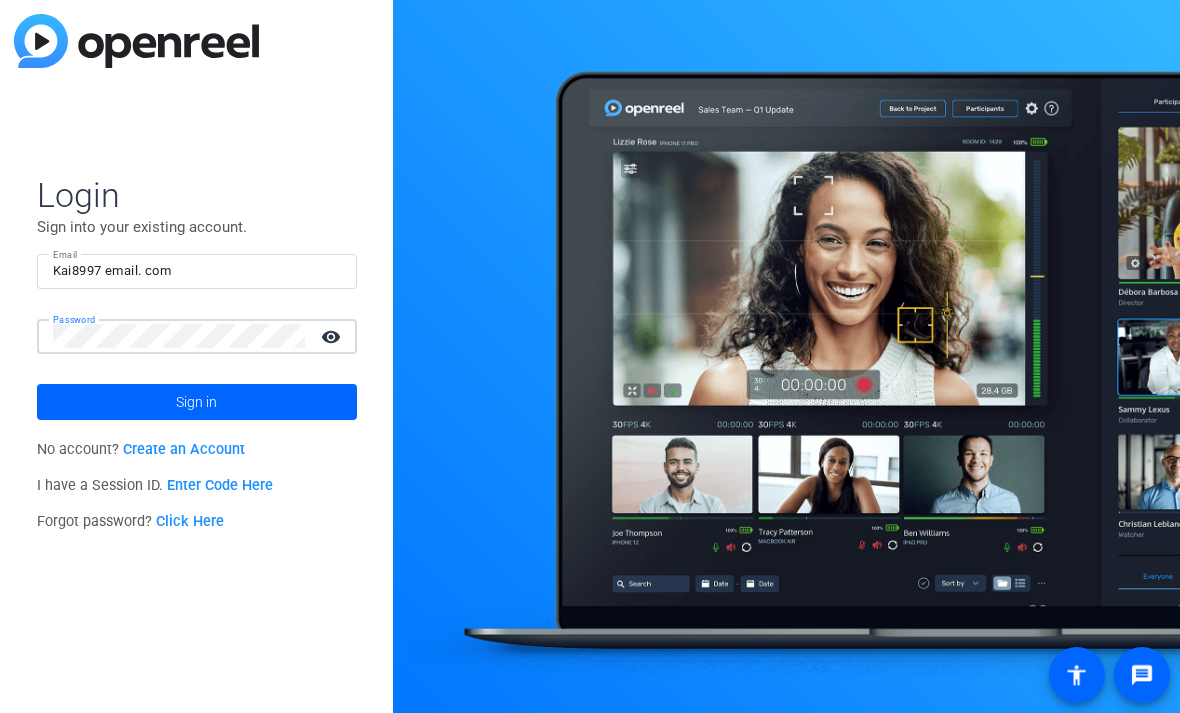 type on "mackenzietelmore1996@gmail.com" 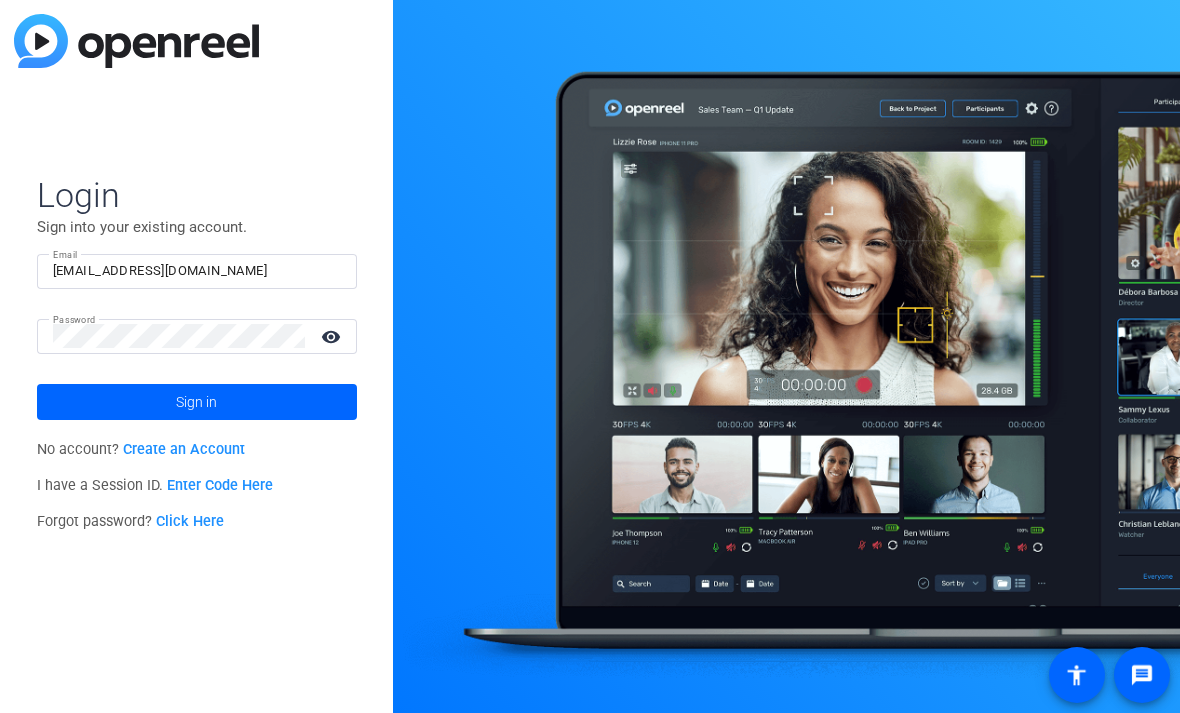 click 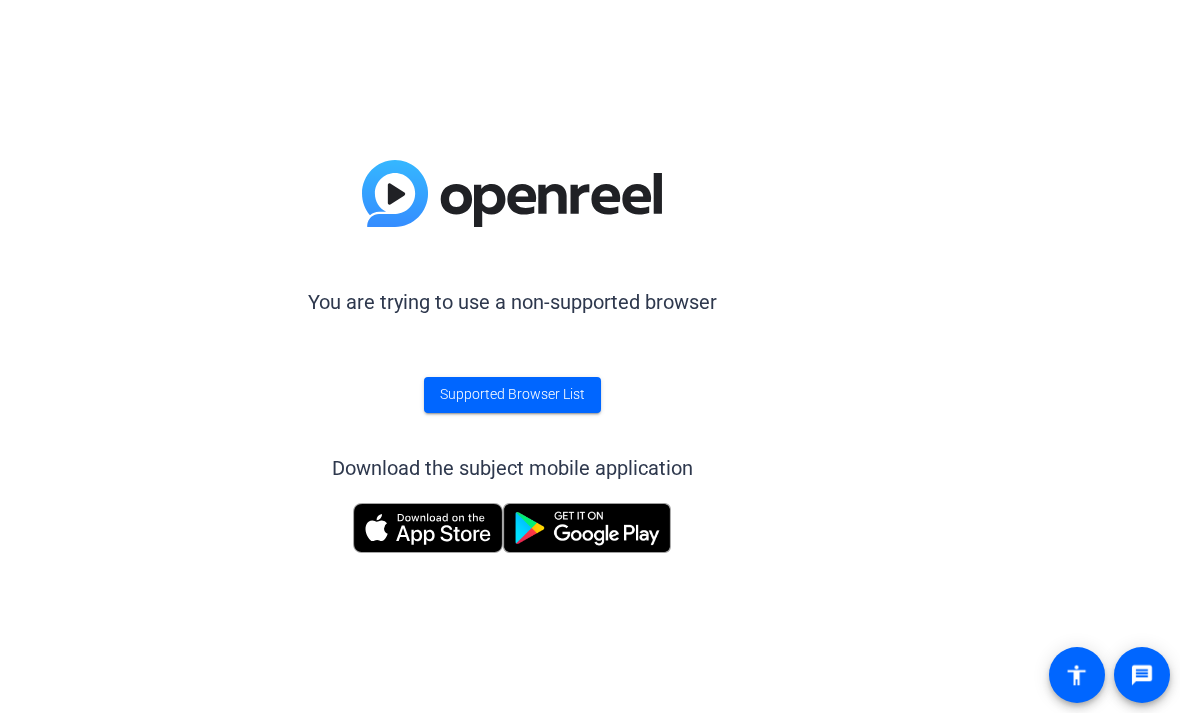 click on "You are trying to use a non-supported browser  Supported Browser List  Download the subject mobile application" 